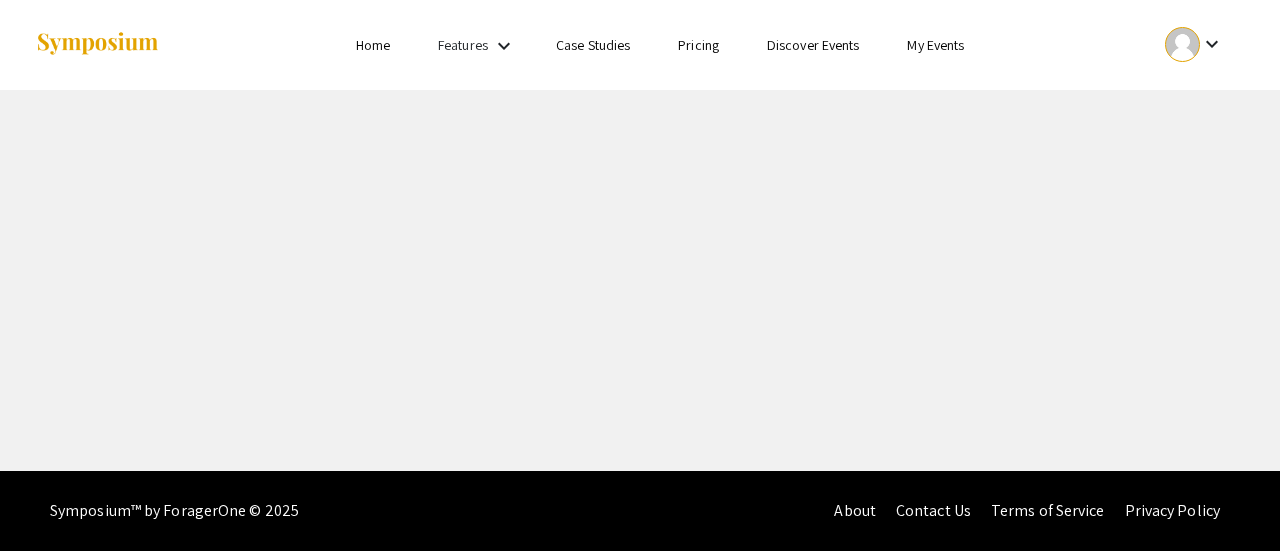 scroll, scrollTop: 0, scrollLeft: 0, axis: both 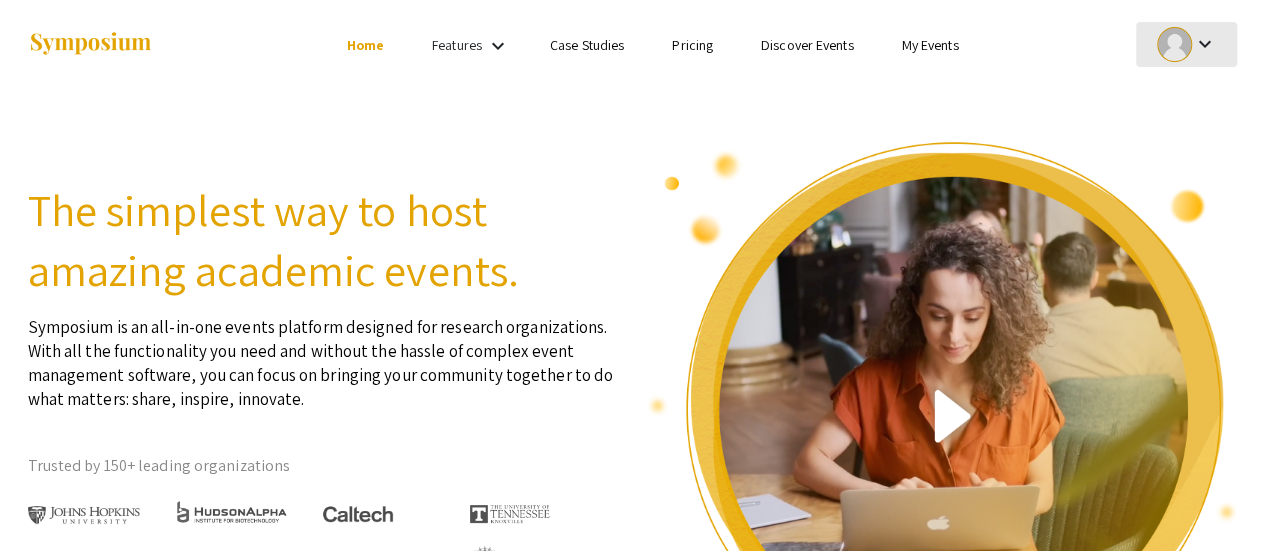 click on "keyboard_arrow_down" at bounding box center (1204, 44) 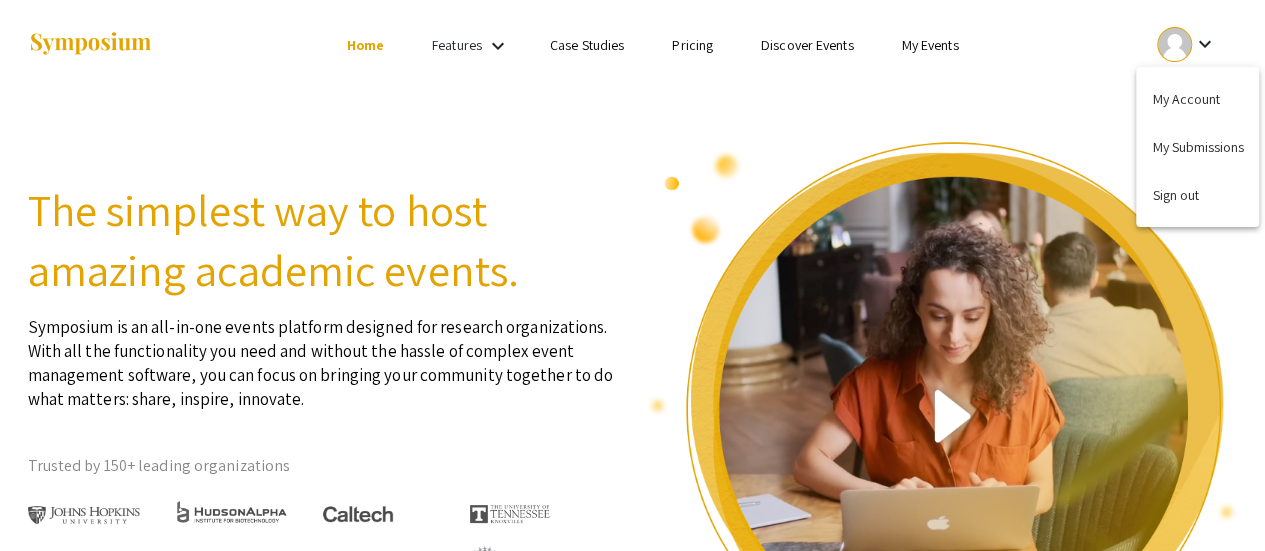 click at bounding box center (632, 275) 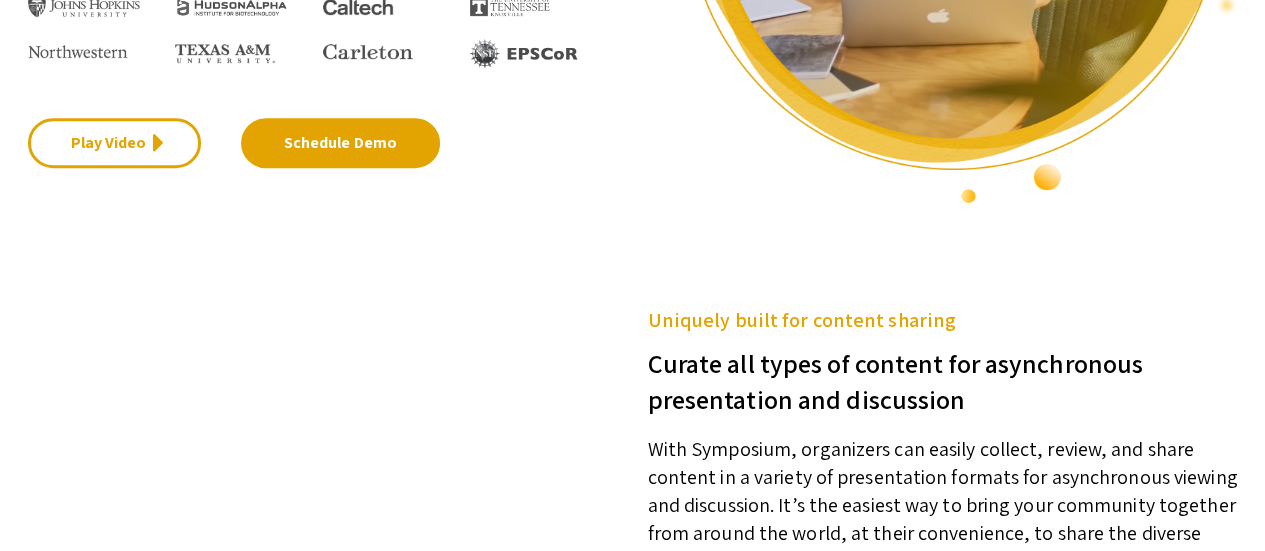 scroll, scrollTop: 0, scrollLeft: 0, axis: both 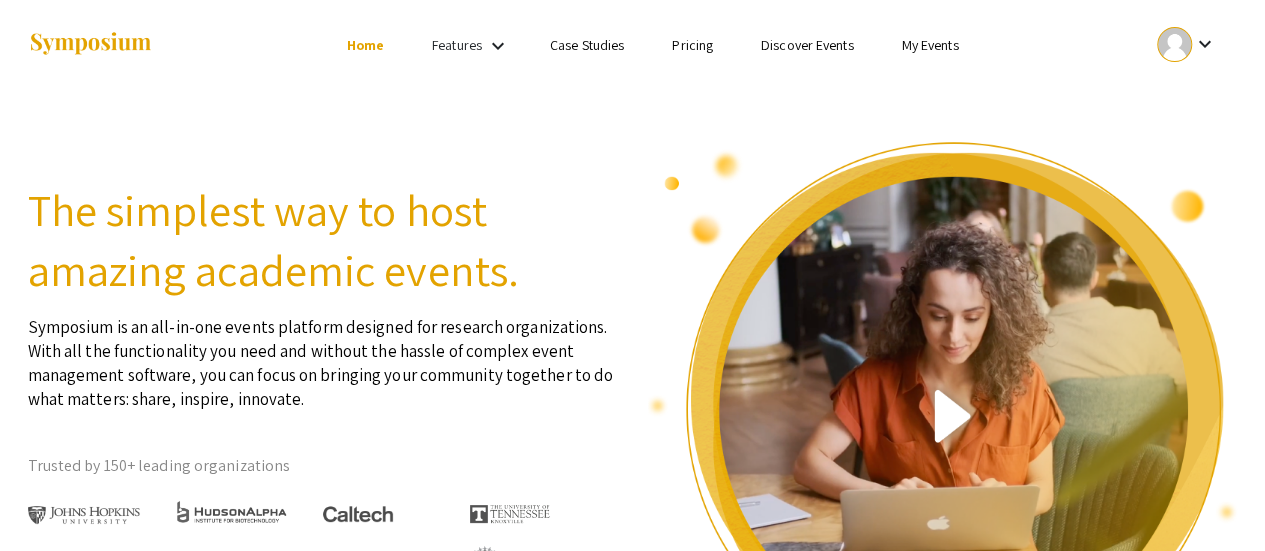 click on "Features" at bounding box center (457, 45) 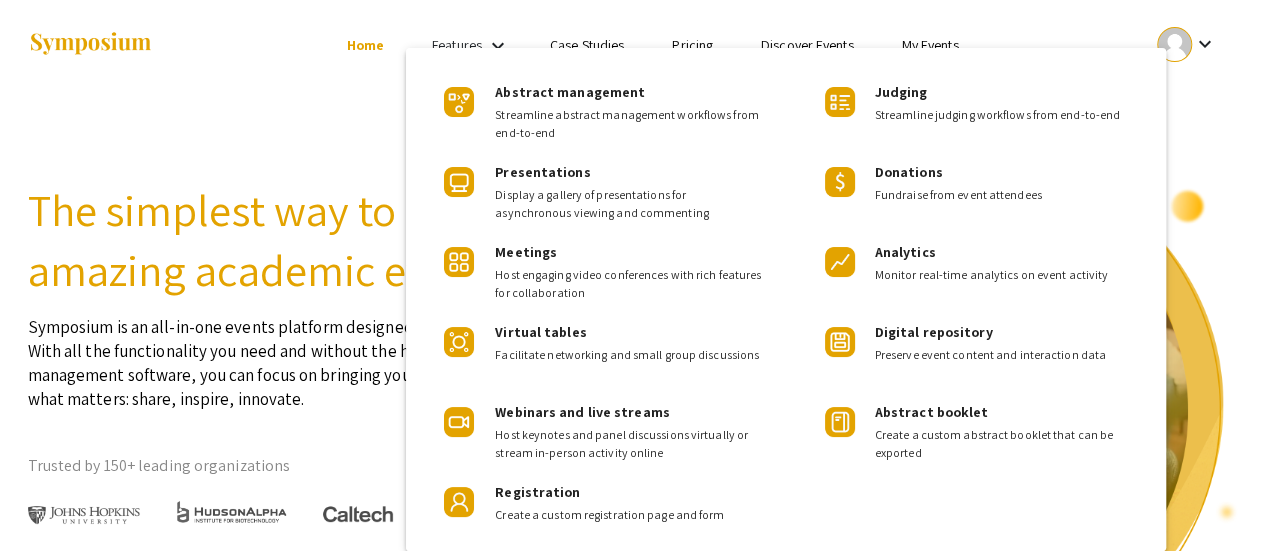 click at bounding box center [632, 275] 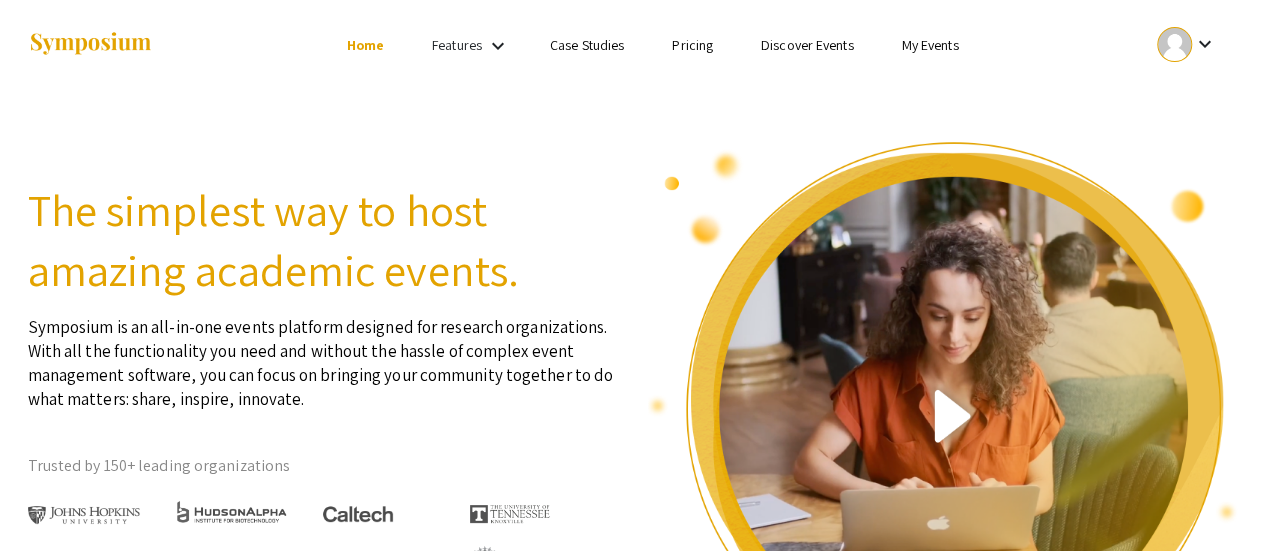 click on "My Events" at bounding box center [929, 45] 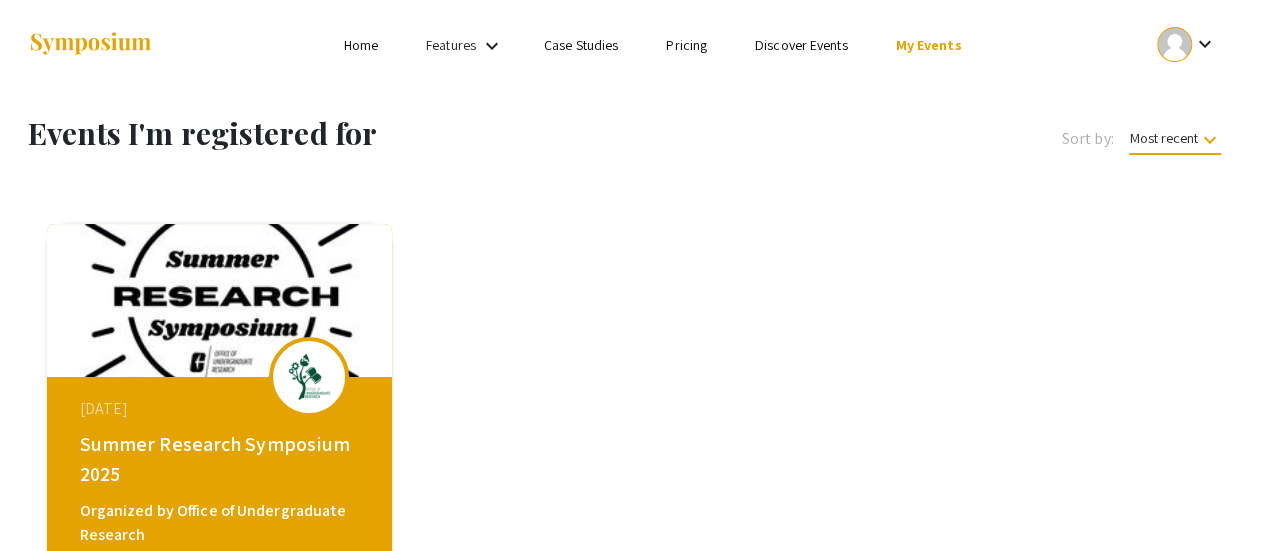 scroll, scrollTop: 298, scrollLeft: 0, axis: vertical 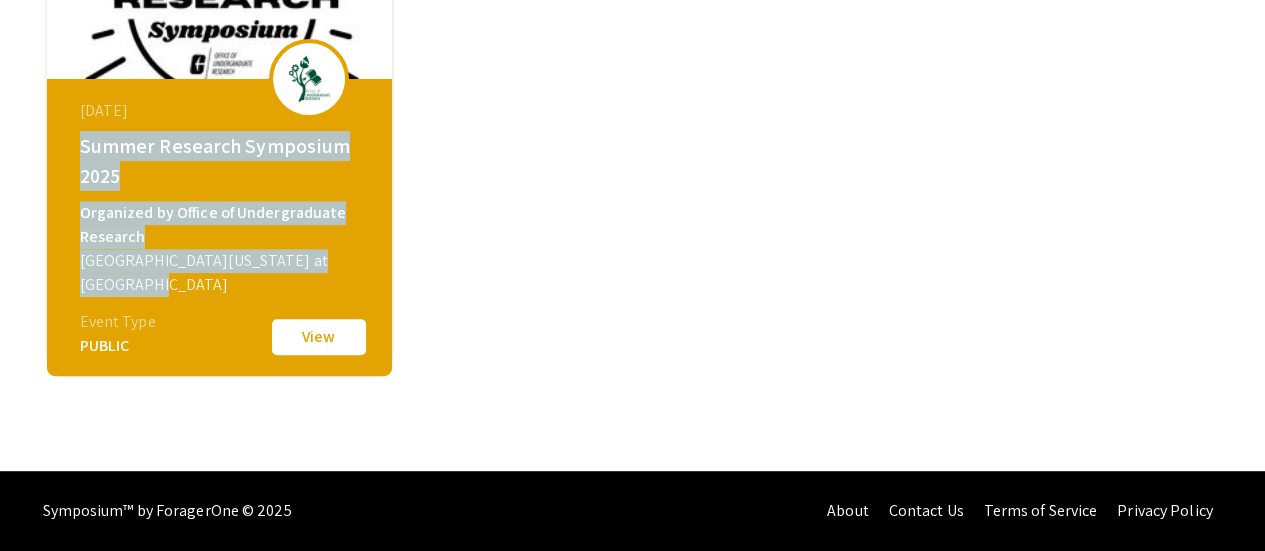 drag, startPoint x: 76, startPoint y: 145, endPoint x: 347, endPoint y: 267, distance: 297.19522 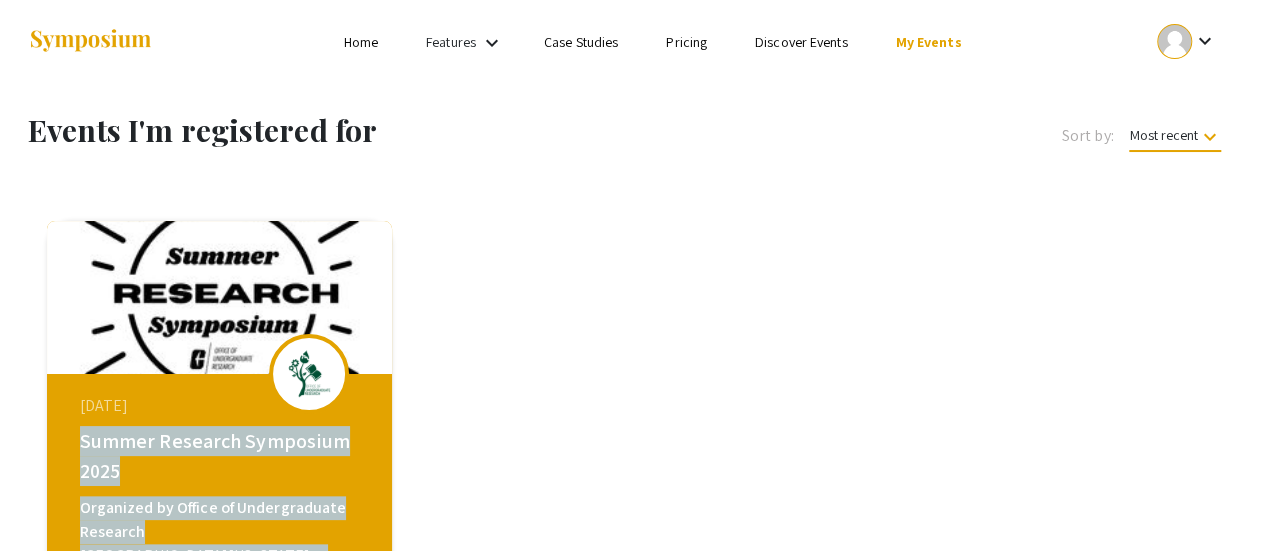 scroll, scrollTop: 0, scrollLeft: 0, axis: both 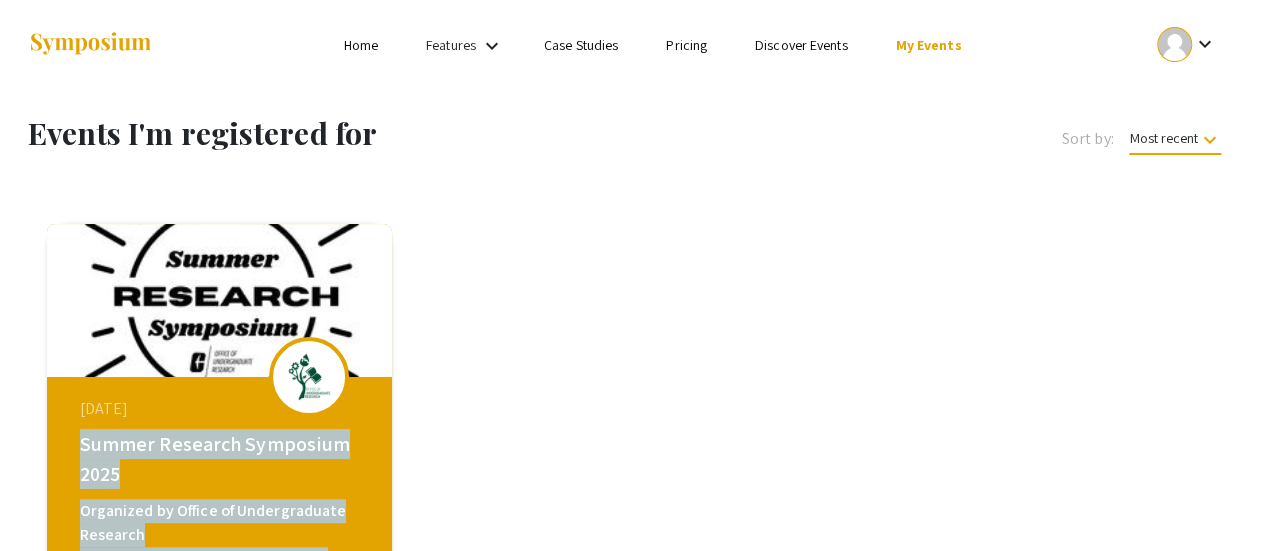 click on "Discover Events" at bounding box center (801, 45) 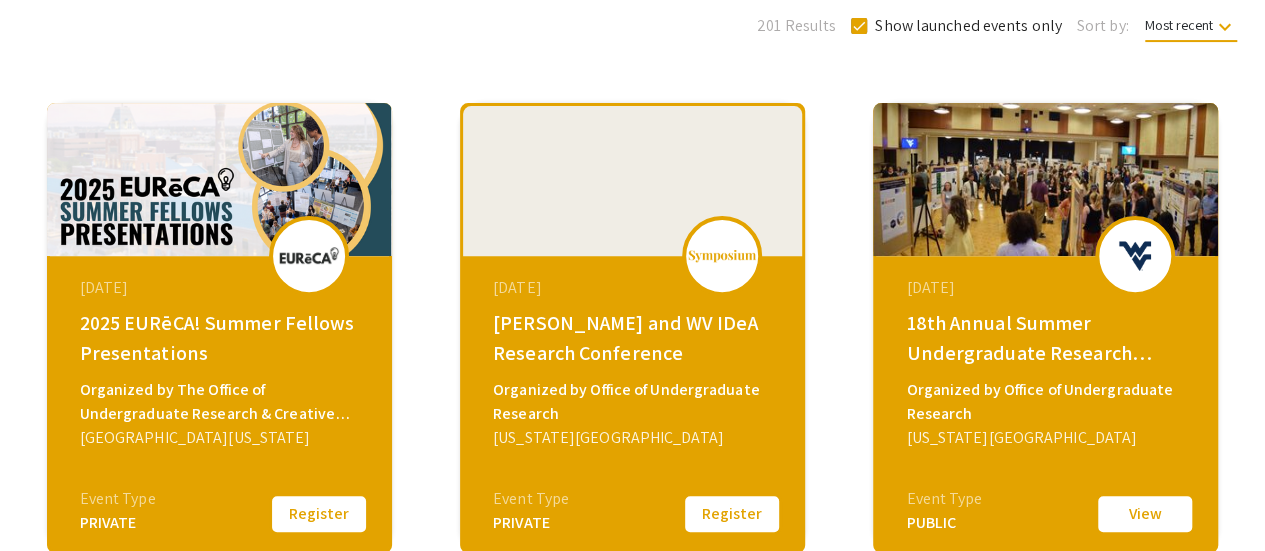 scroll, scrollTop: 0, scrollLeft: 0, axis: both 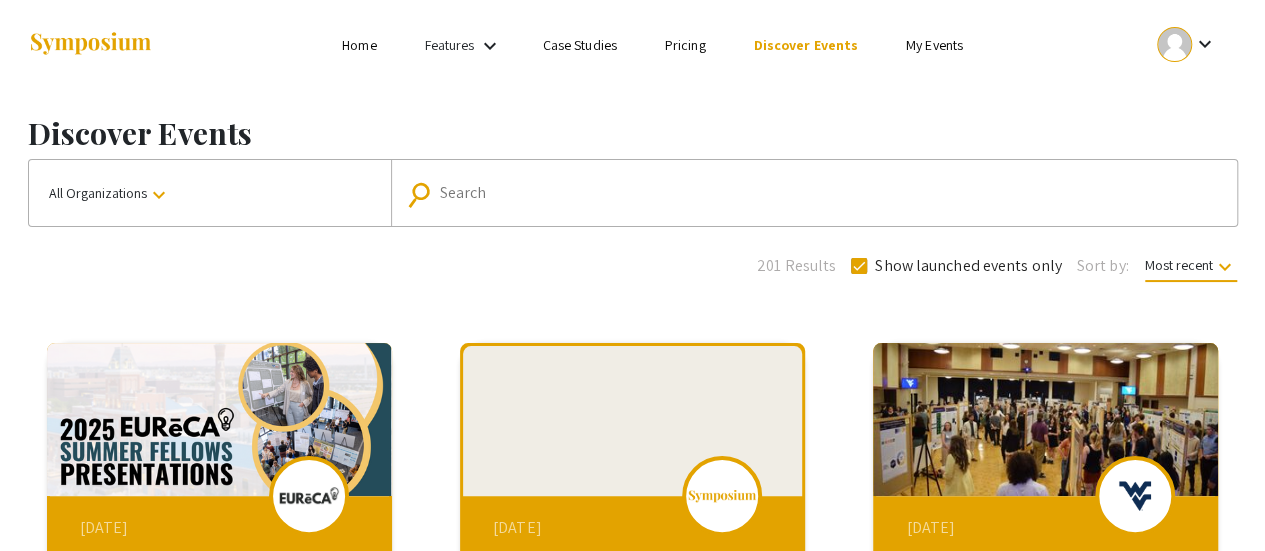 click on "Search" 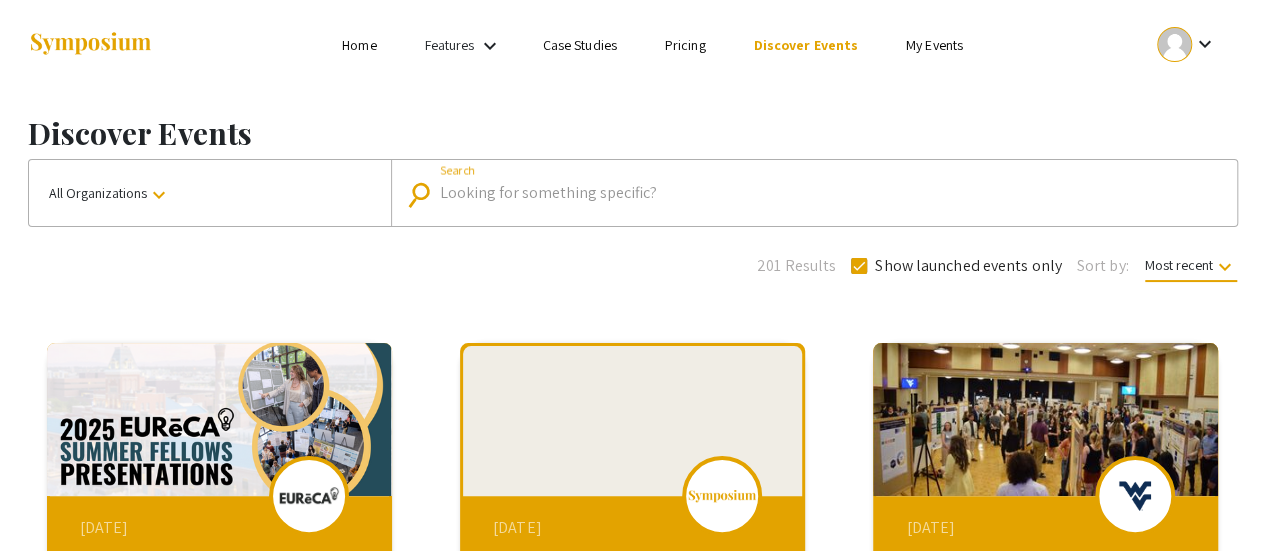 paste on "Summer Research Symposium 2025 Organized by Office of Undergraduate Research [GEOGRAPHIC_DATA][US_STATE] at [GEOGRAPHIC_DATA]" 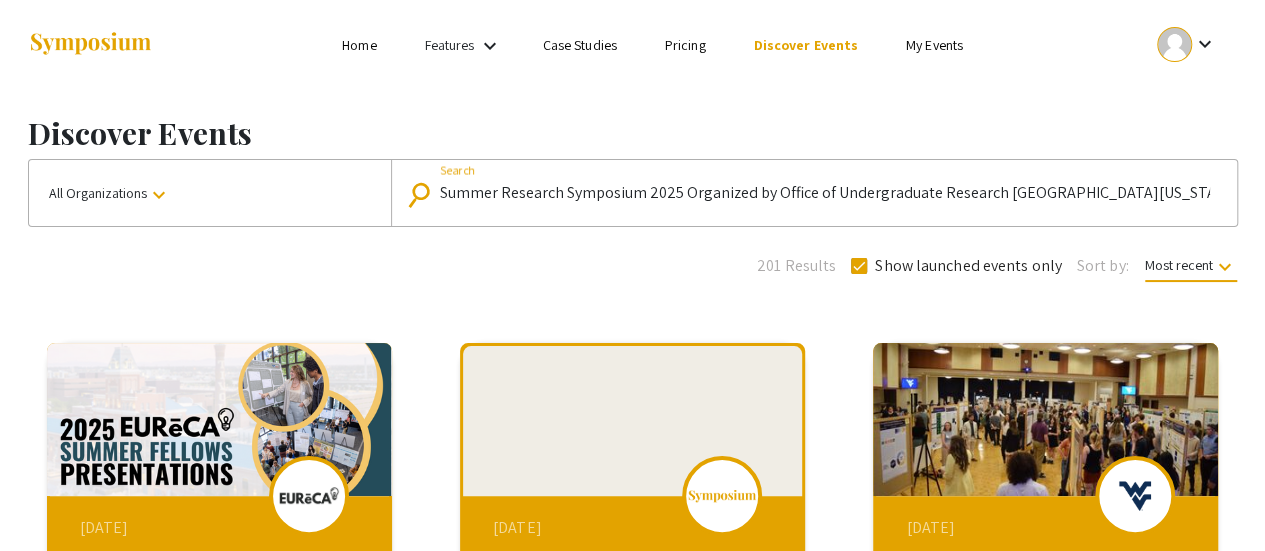 scroll, scrollTop: 0, scrollLeft: 72, axis: horizontal 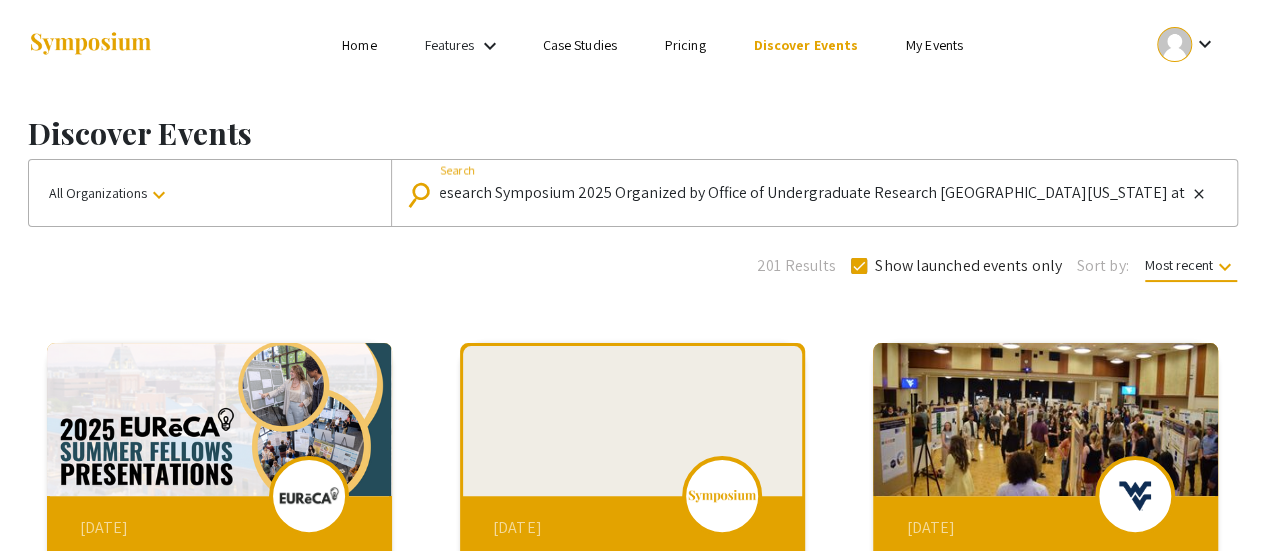 click on "Summer Research Symposium 2025 Organized by Office of Undergraduate Research [GEOGRAPHIC_DATA][US_STATE] at [GEOGRAPHIC_DATA]" at bounding box center (813, 193) 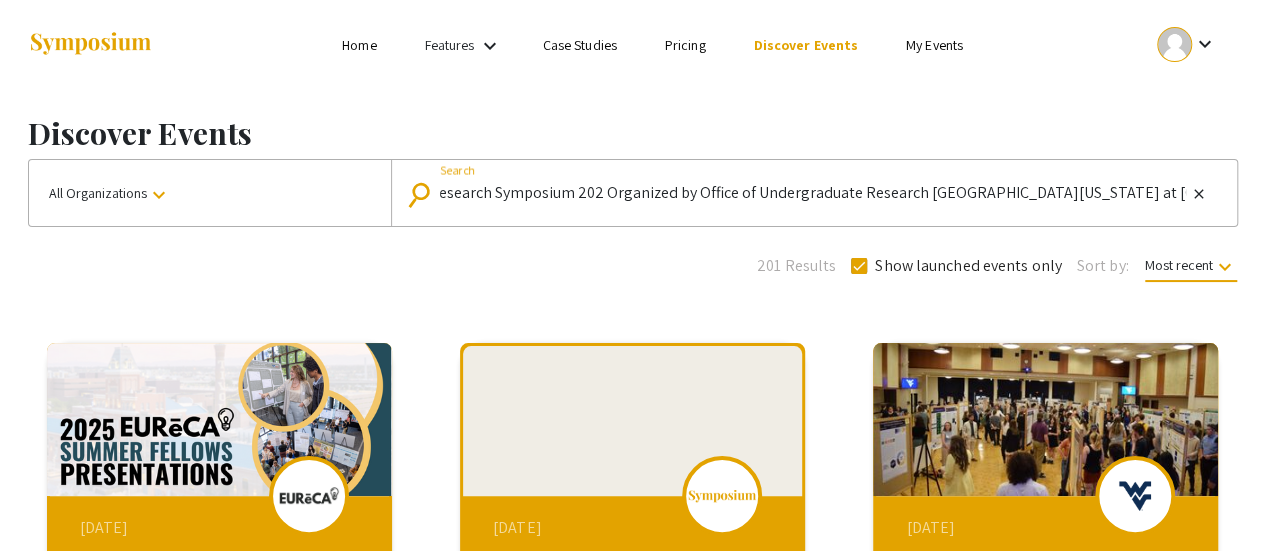 scroll, scrollTop: 0, scrollLeft: 64, axis: horizontal 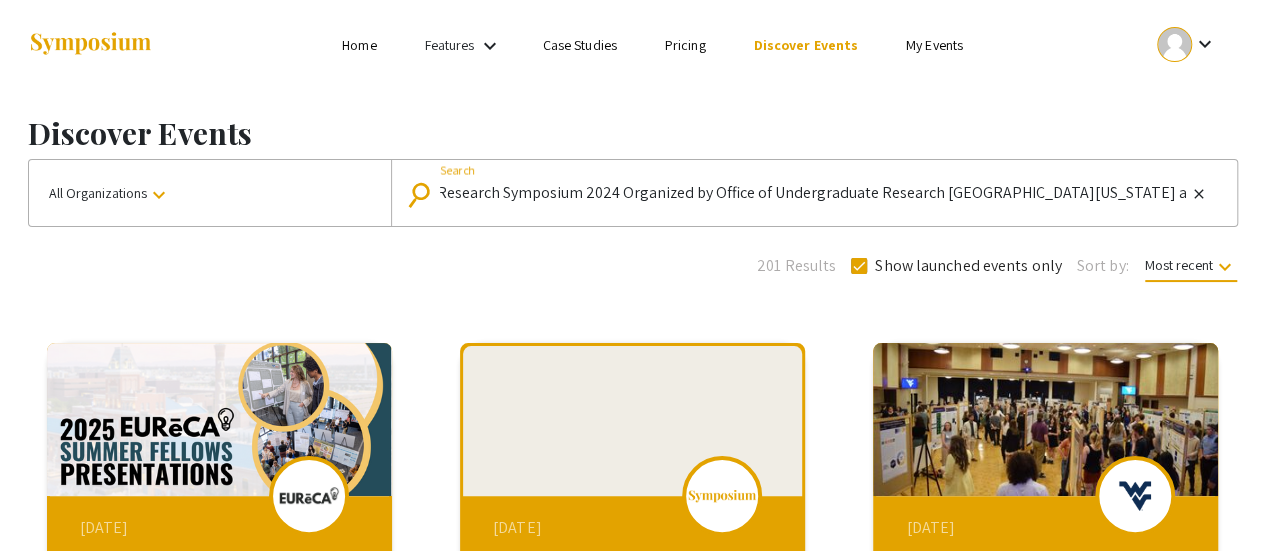 type on "Summer Research Symposium 2024 Organized by Office of Undergraduate Research [GEOGRAPHIC_DATA][US_STATE] at [GEOGRAPHIC_DATA]" 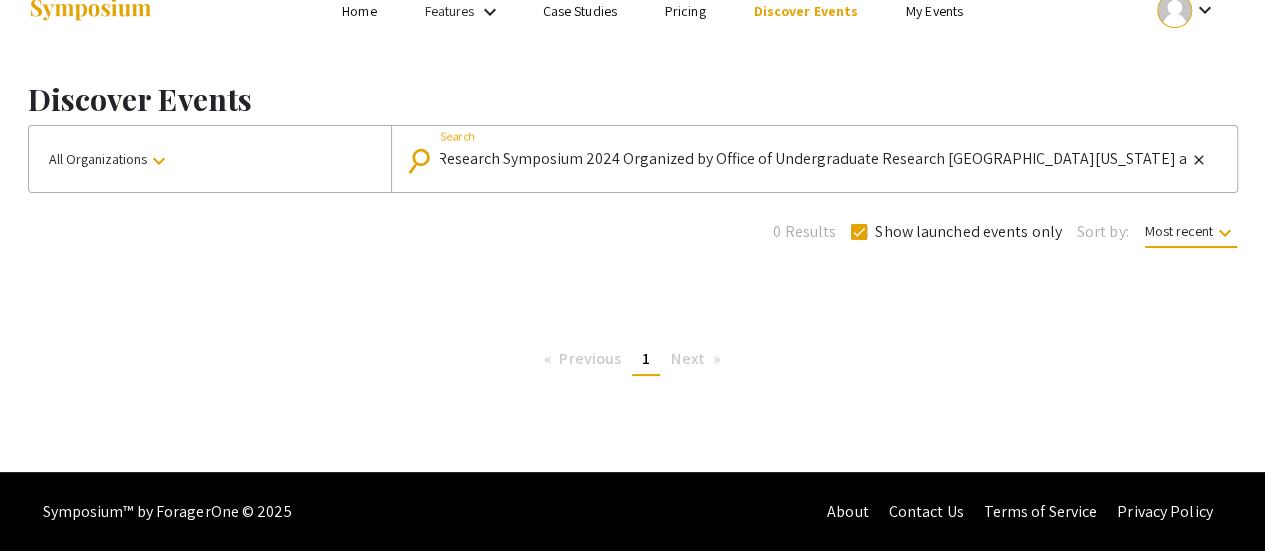 scroll, scrollTop: 0, scrollLeft: 0, axis: both 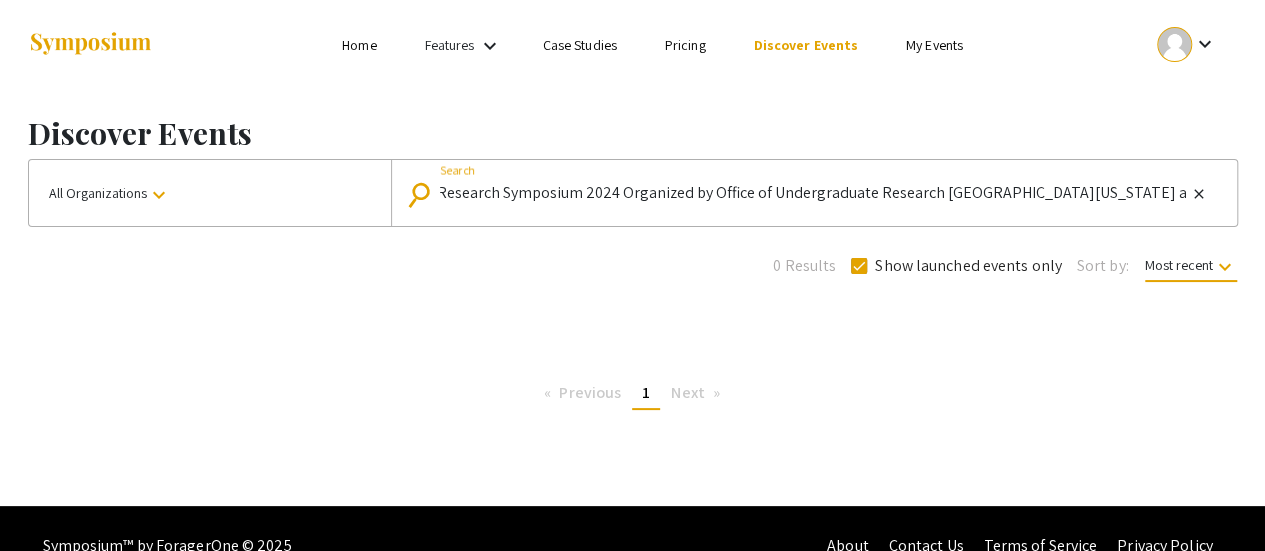 click on "Summer Research Symposium 2024 Organized by Office of Undergraduate Research [GEOGRAPHIC_DATA][US_STATE] at [GEOGRAPHIC_DATA]" at bounding box center [813, 193] 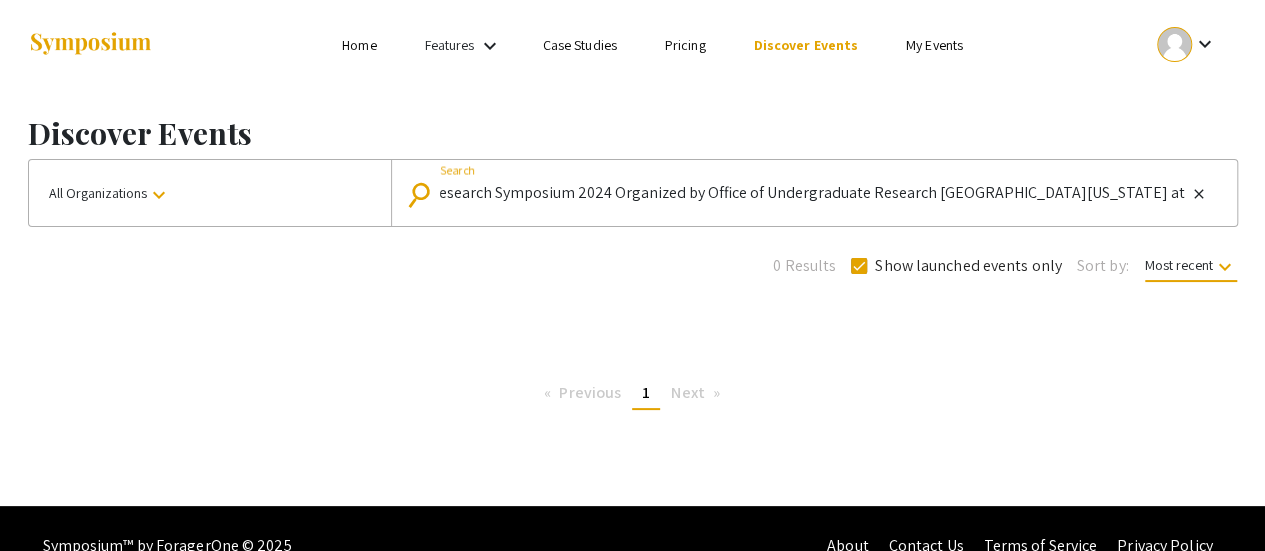 click on "Summer Research Symposium 2024 Organized by Office of Undergraduate Research [GEOGRAPHIC_DATA][US_STATE] at [GEOGRAPHIC_DATA]" at bounding box center [813, 193] 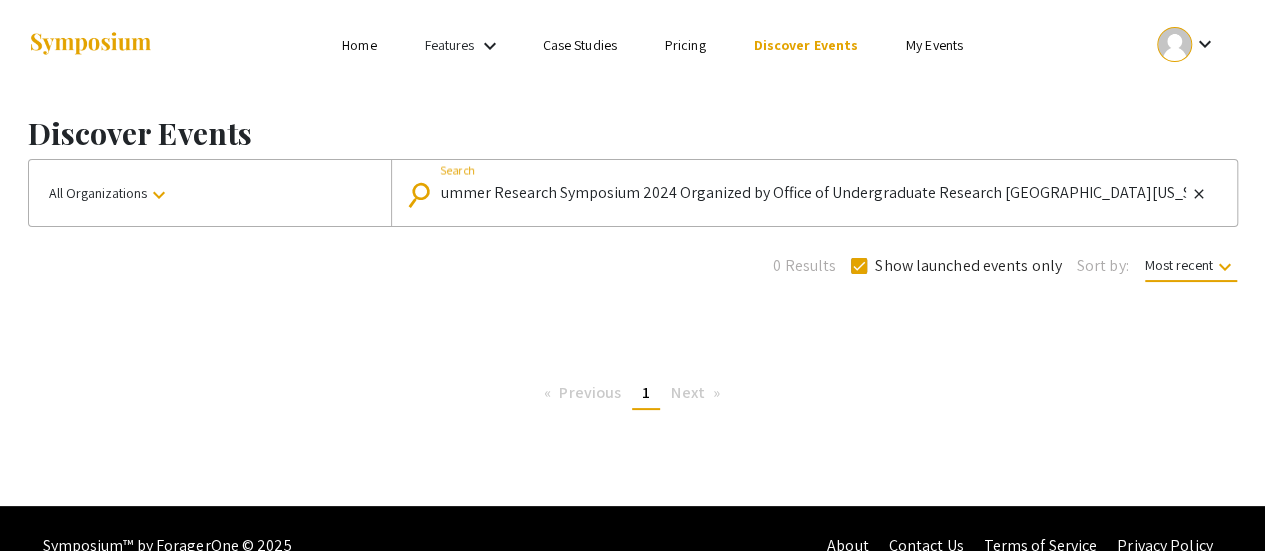 scroll, scrollTop: 0, scrollLeft: 0, axis: both 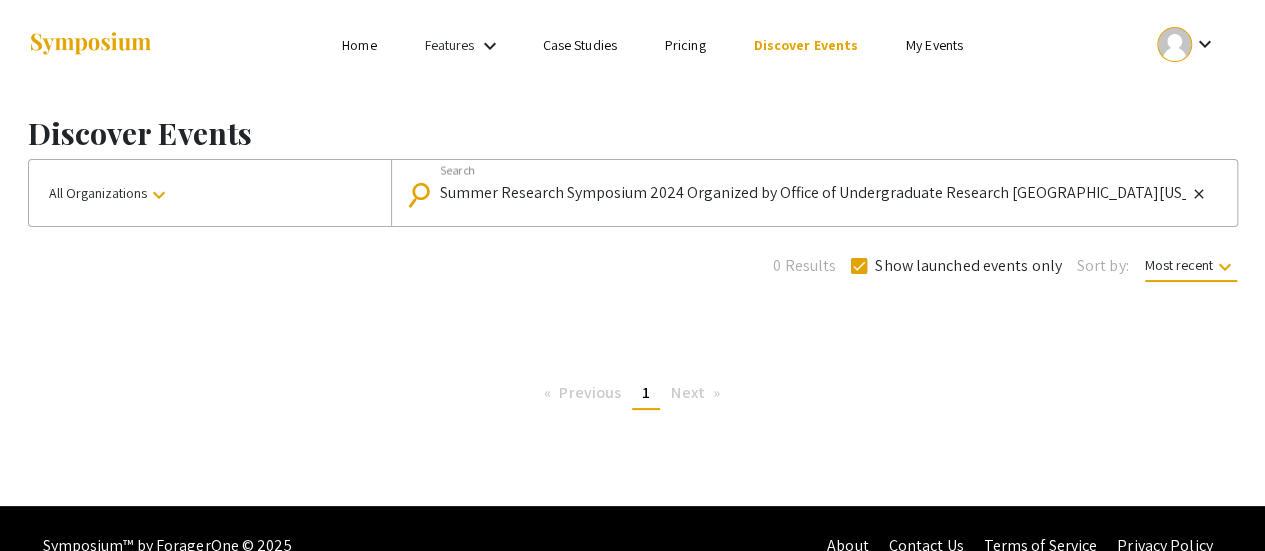 click on "My Events" at bounding box center (934, 45) 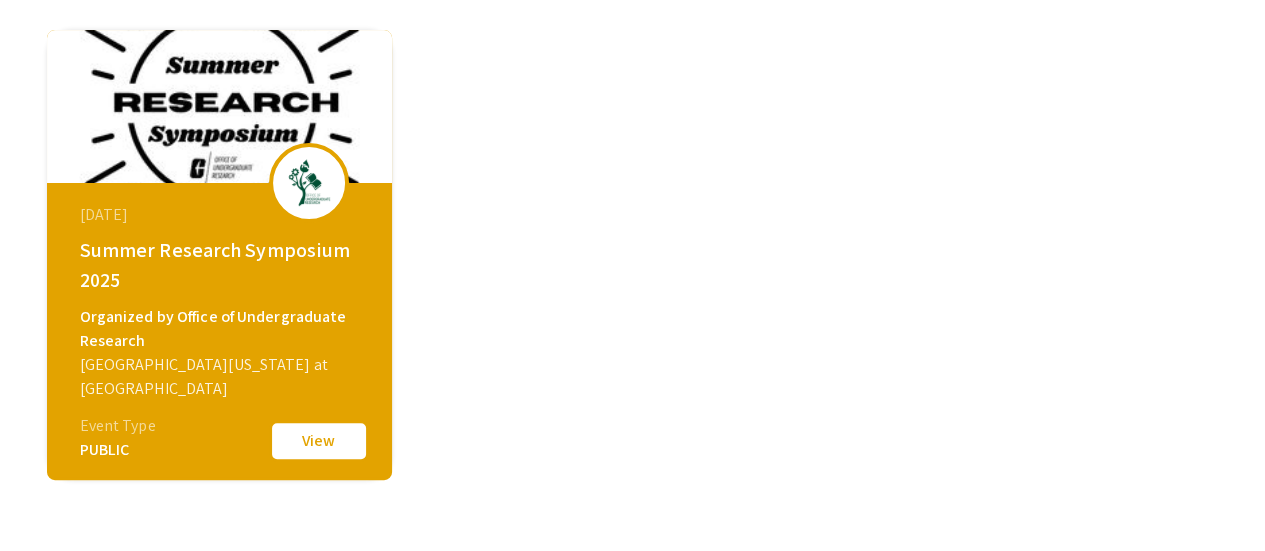 scroll, scrollTop: 198, scrollLeft: 0, axis: vertical 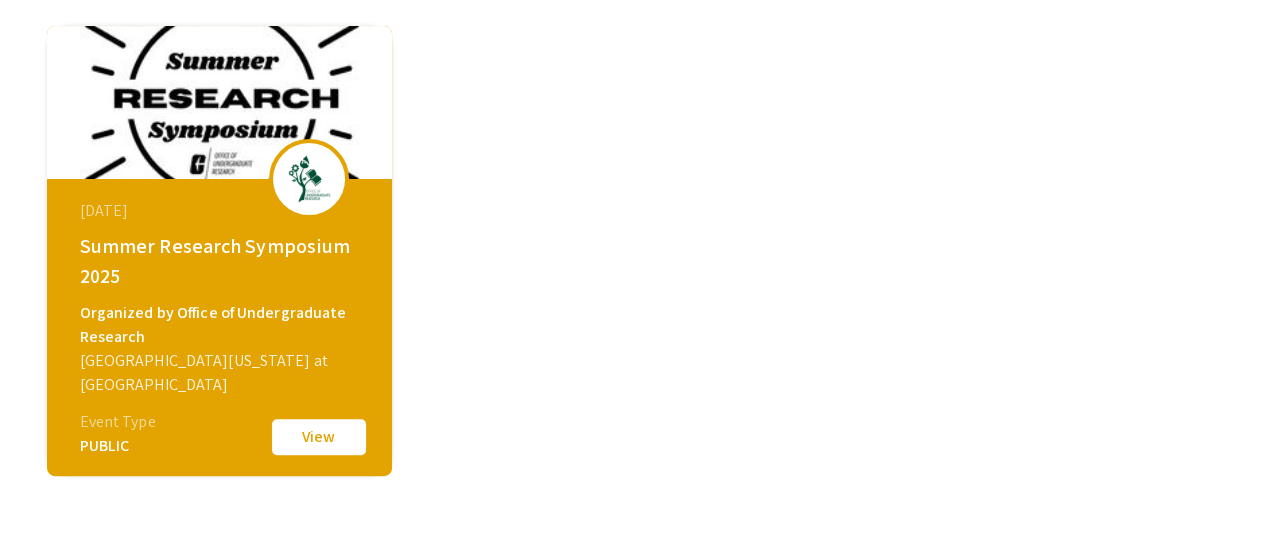 click on "View" 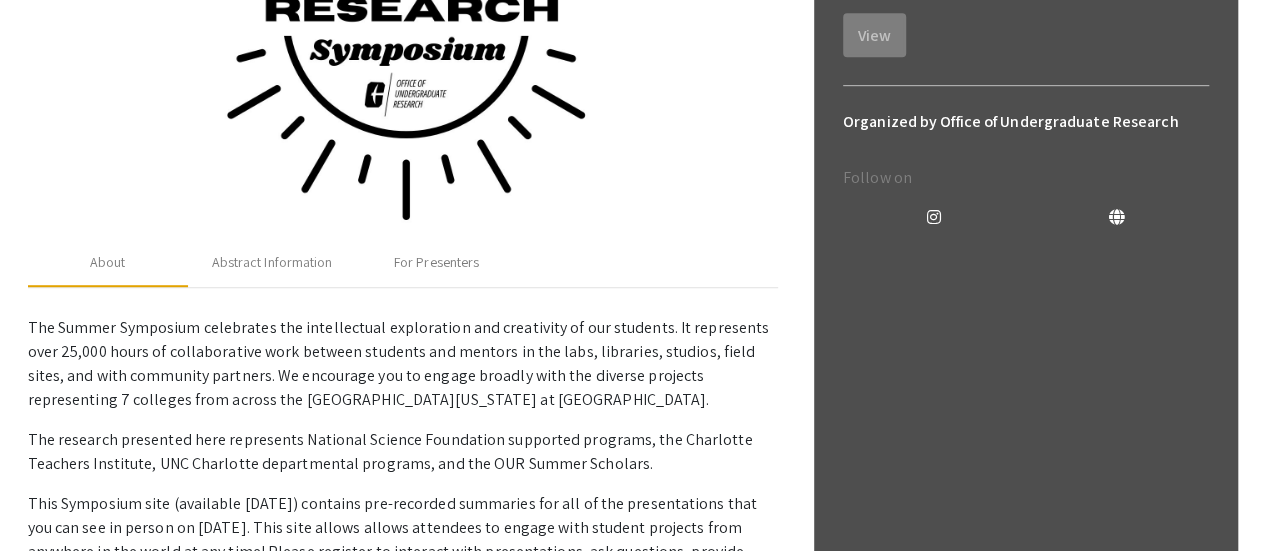 scroll, scrollTop: 712, scrollLeft: 0, axis: vertical 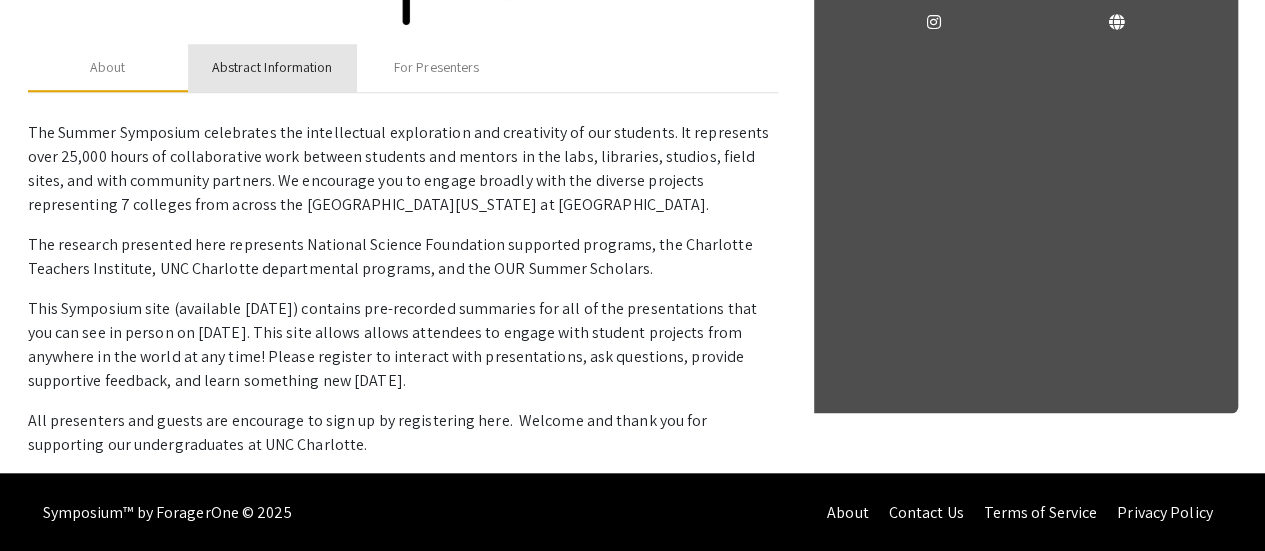 click on "Abstract Information" at bounding box center [272, 67] 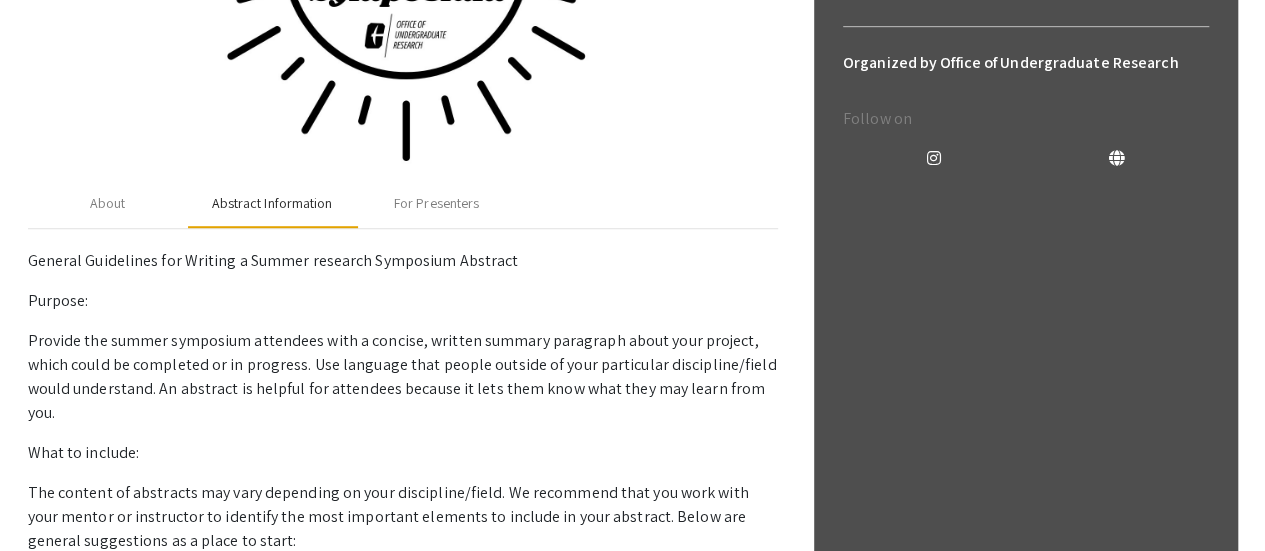 scroll, scrollTop: 578, scrollLeft: 0, axis: vertical 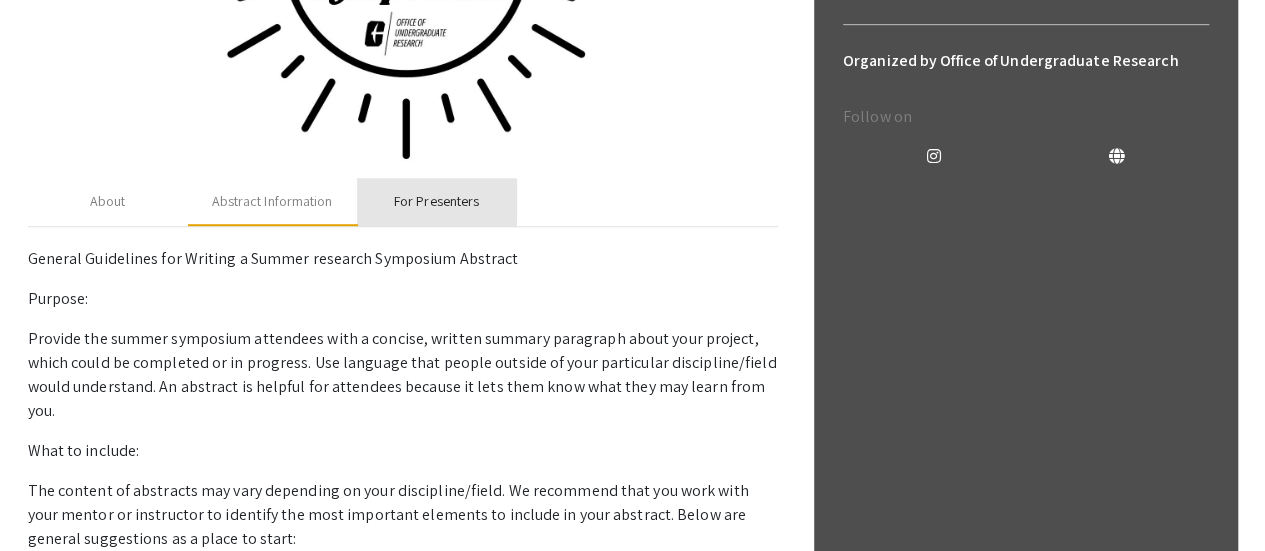 click on "For Presenters" at bounding box center (436, 201) 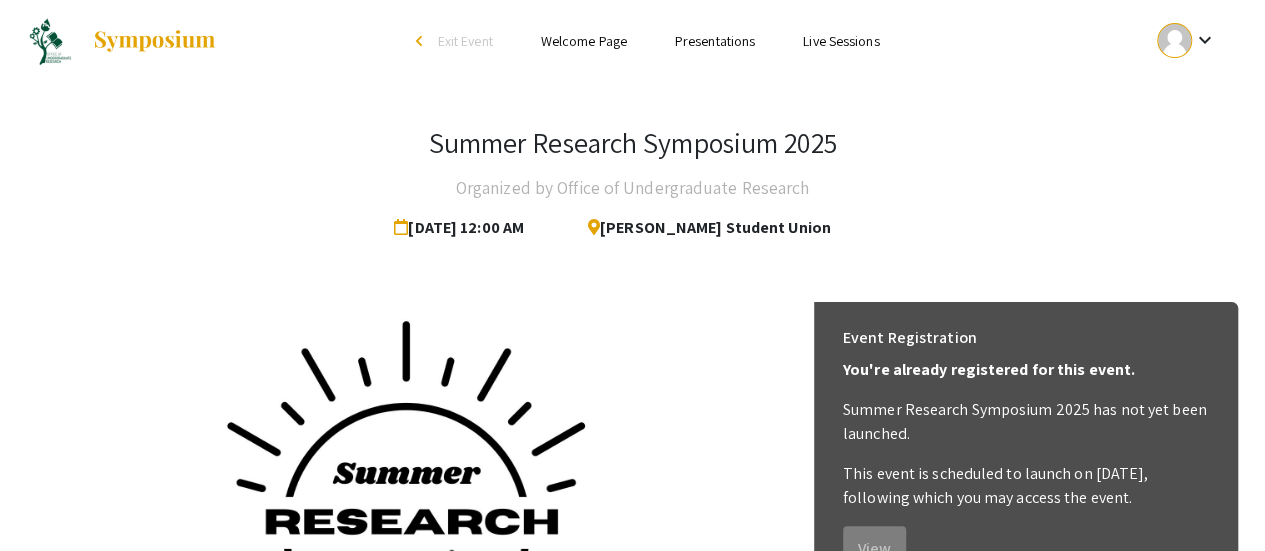 scroll, scrollTop: 0, scrollLeft: 0, axis: both 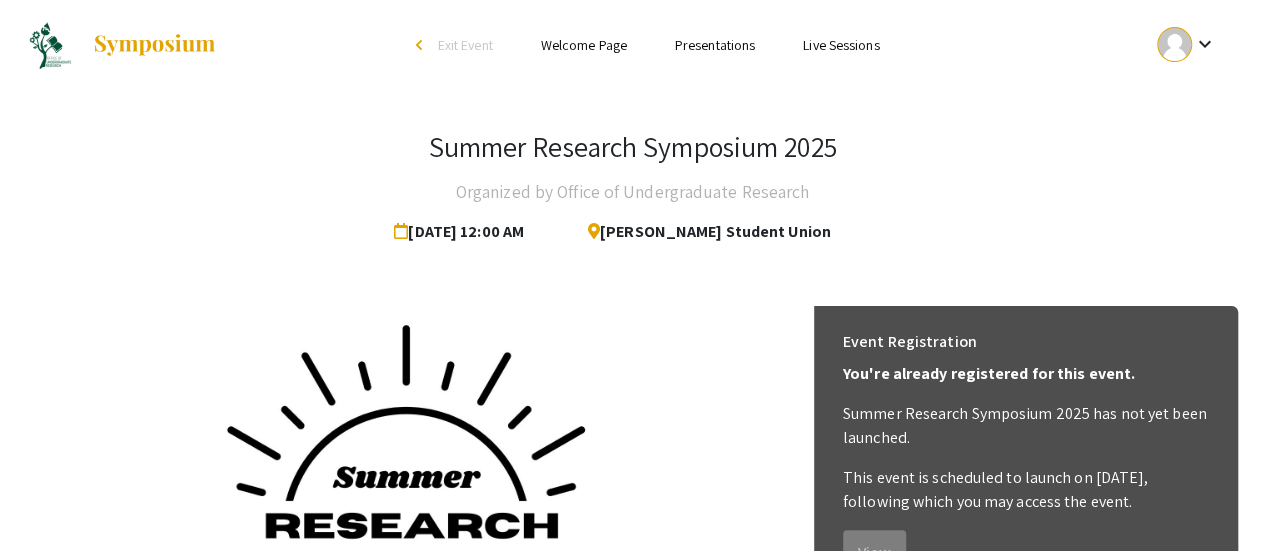 click on "Organized by Office of Undergraduate Research" 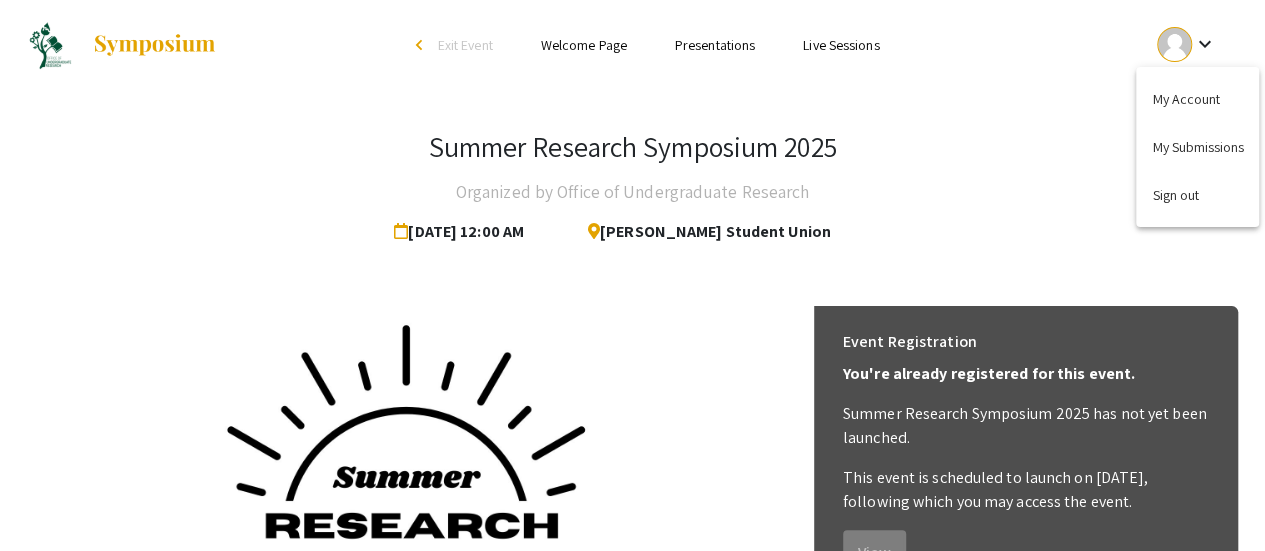 click at bounding box center (632, 275) 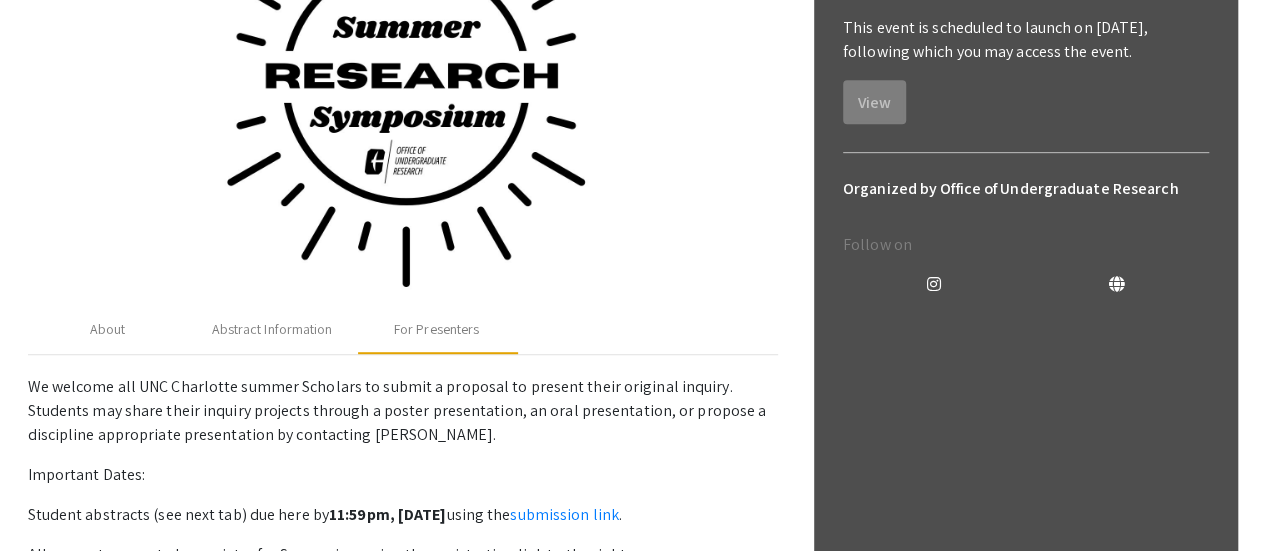 scroll, scrollTop: 0, scrollLeft: 0, axis: both 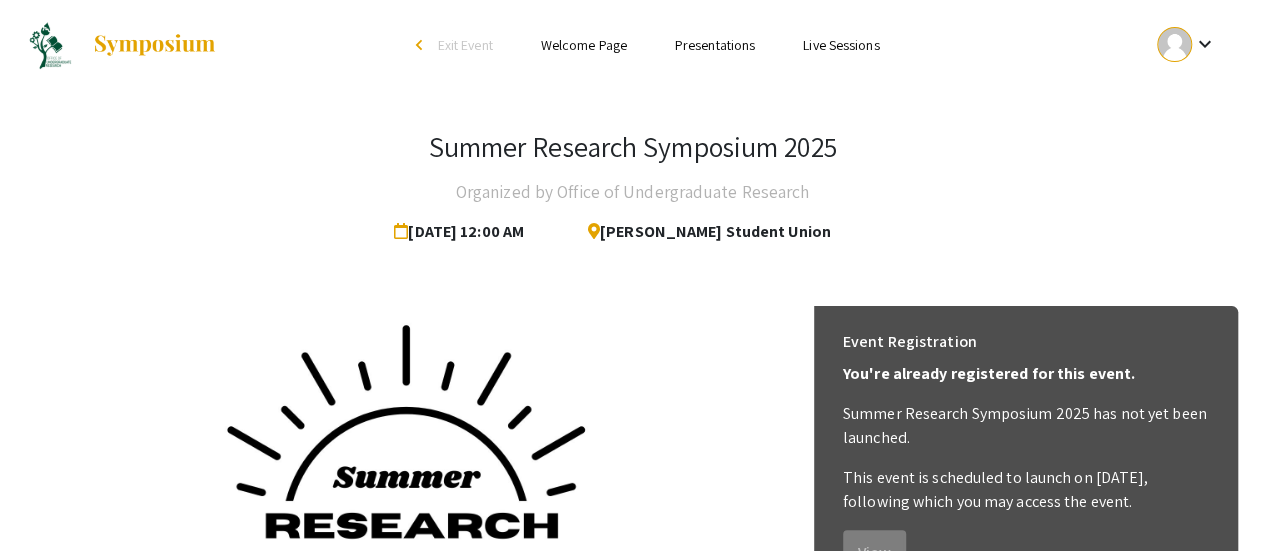 click on "arrow_back_ios" at bounding box center [422, 45] 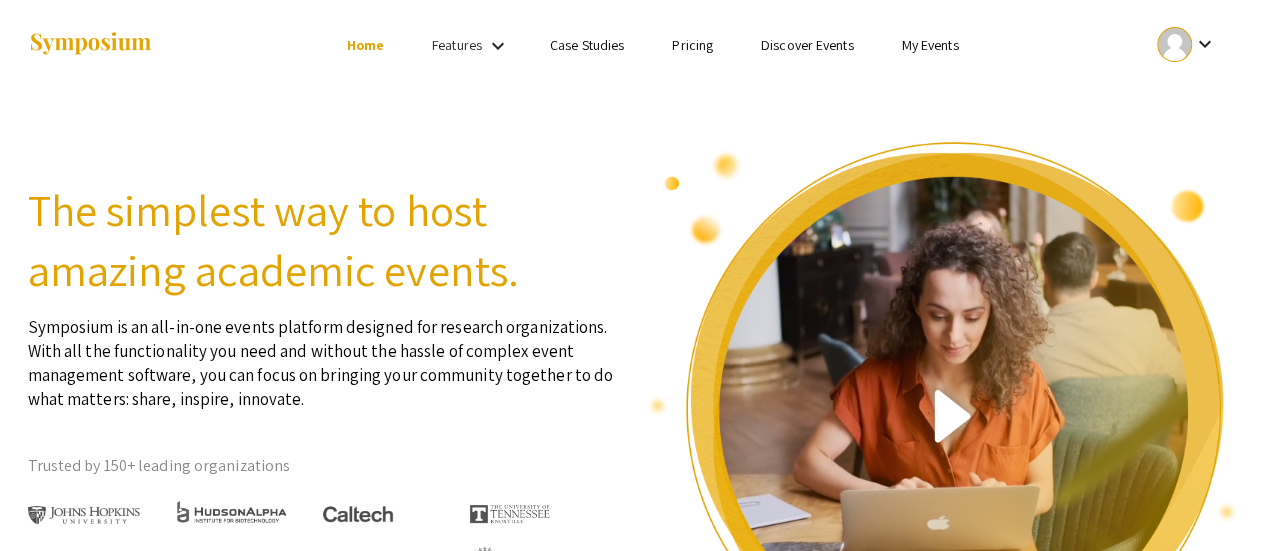 click on "Discover Events" at bounding box center [807, 45] 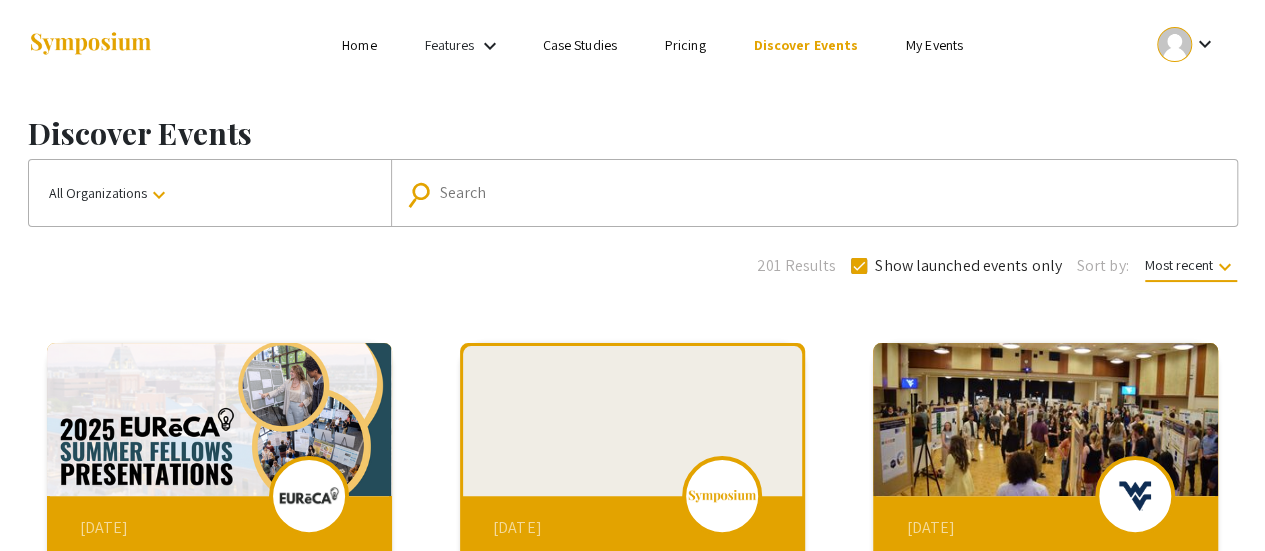 click on "Search" 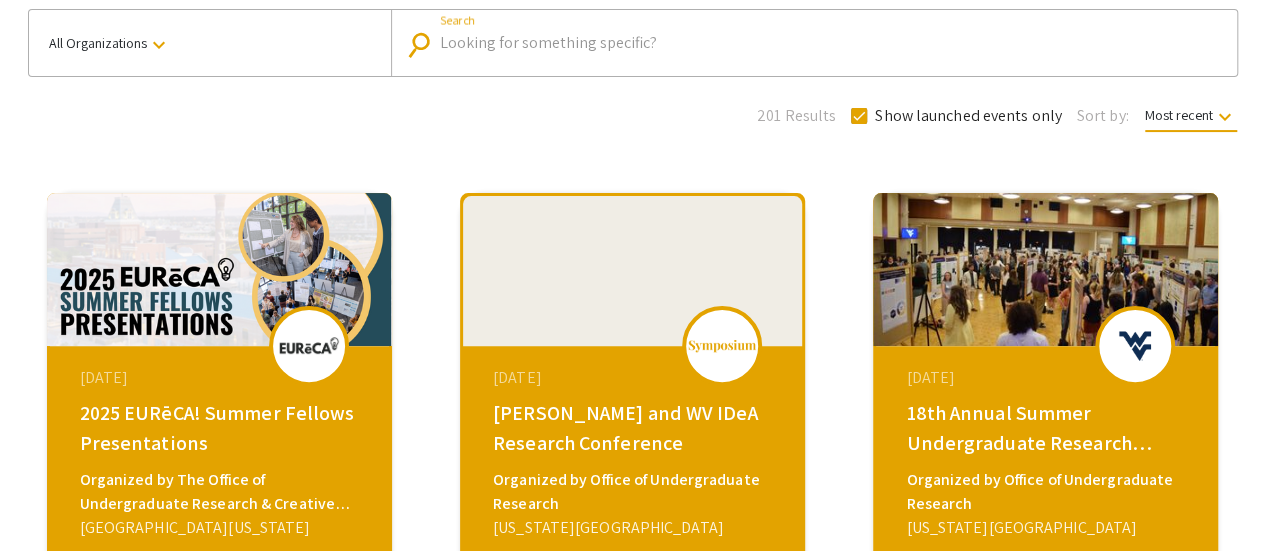 scroll, scrollTop: 151, scrollLeft: 0, axis: vertical 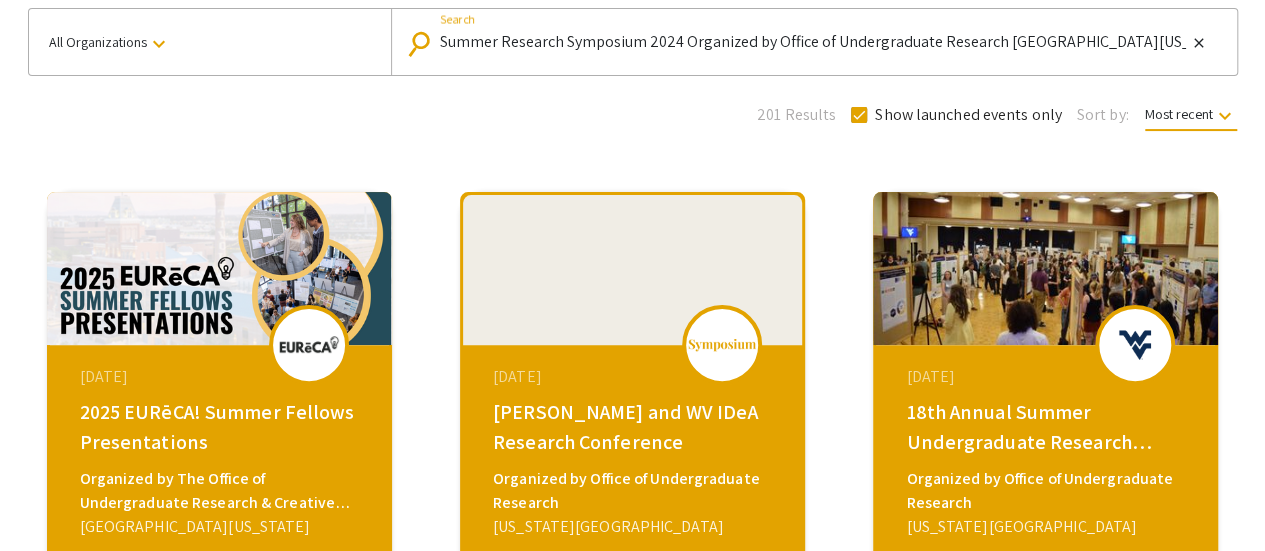 click on "Summer Research Symposium 2024 Organized by Office of Undergraduate Research [GEOGRAPHIC_DATA][US_STATE] at [GEOGRAPHIC_DATA]" at bounding box center (813, 42) 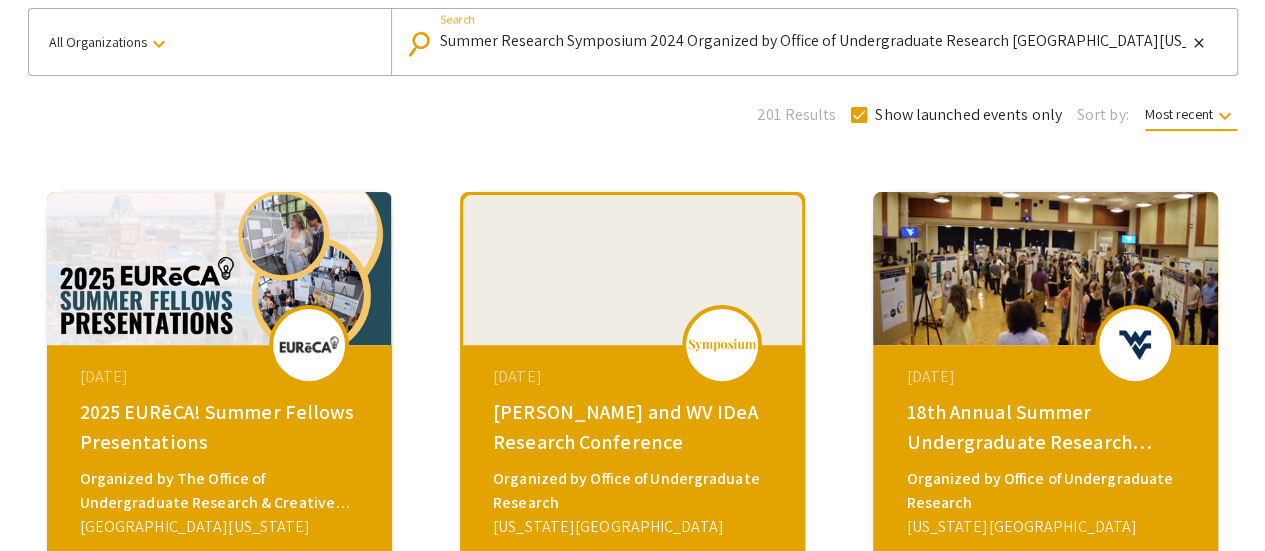 scroll, scrollTop: 1, scrollLeft: 72, axis: both 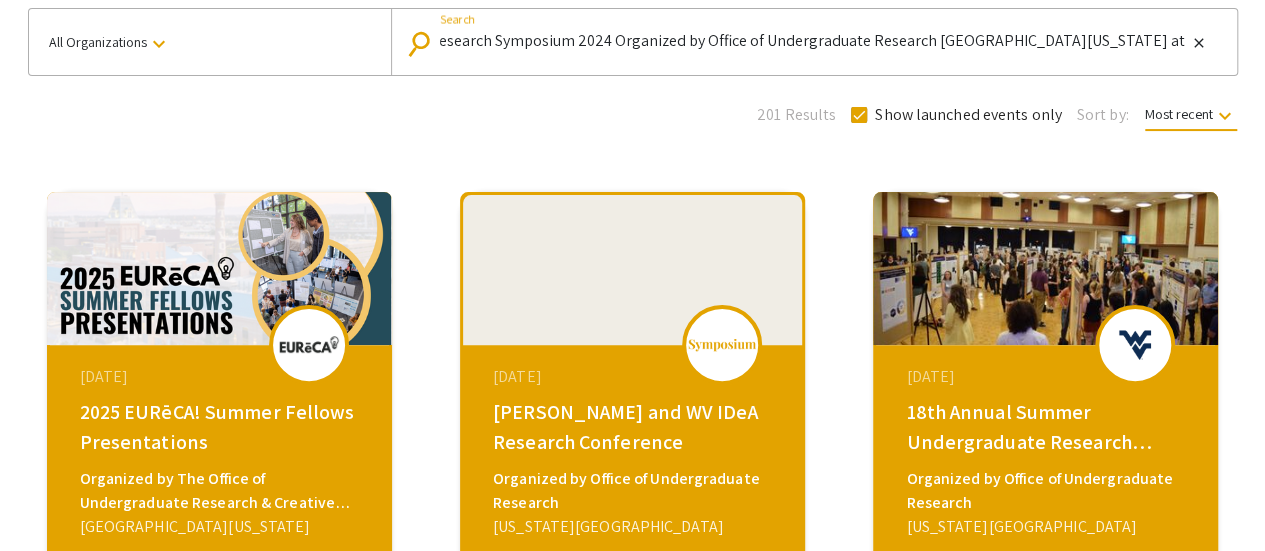 drag, startPoint x: 684, startPoint y: 42, endPoint x: 1237, endPoint y: 69, distance: 553.65875 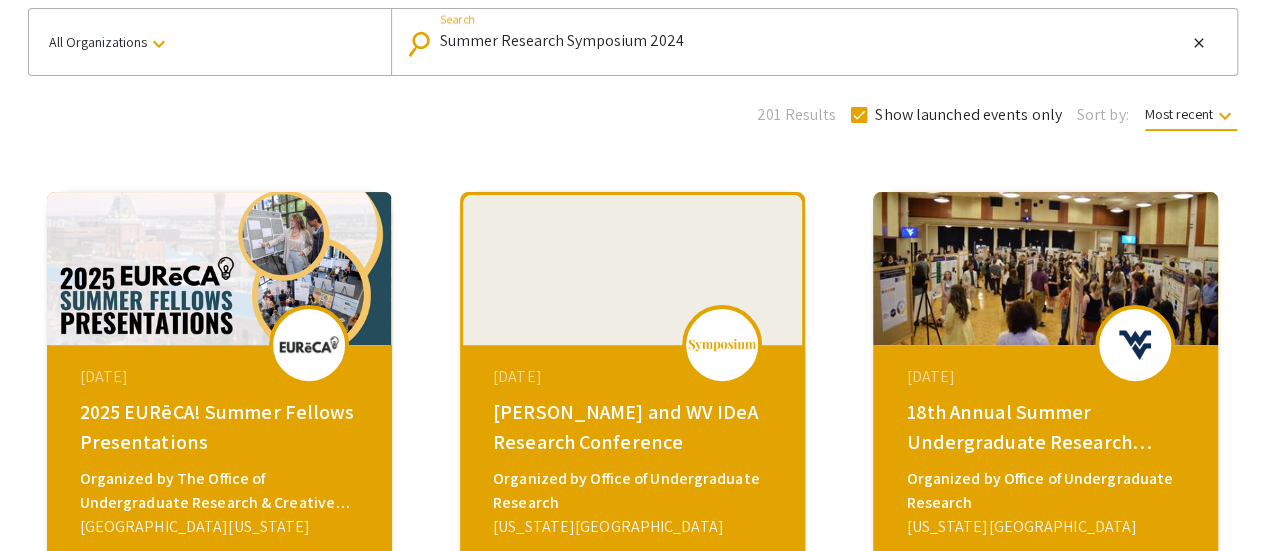 scroll, scrollTop: 1, scrollLeft: 0, axis: vertical 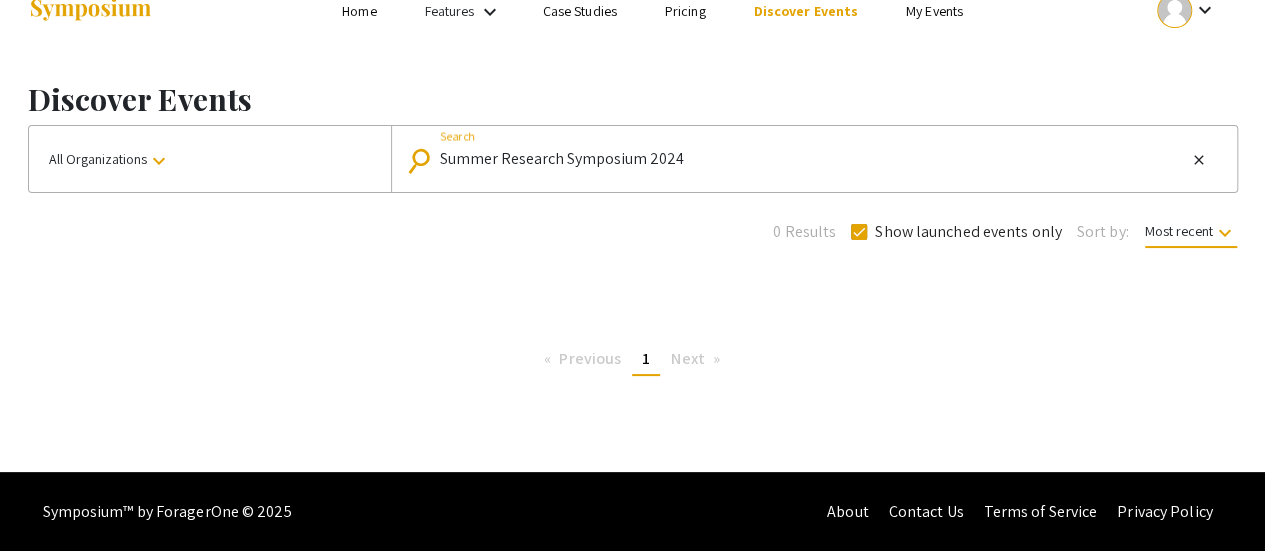 click at bounding box center (859, 232) 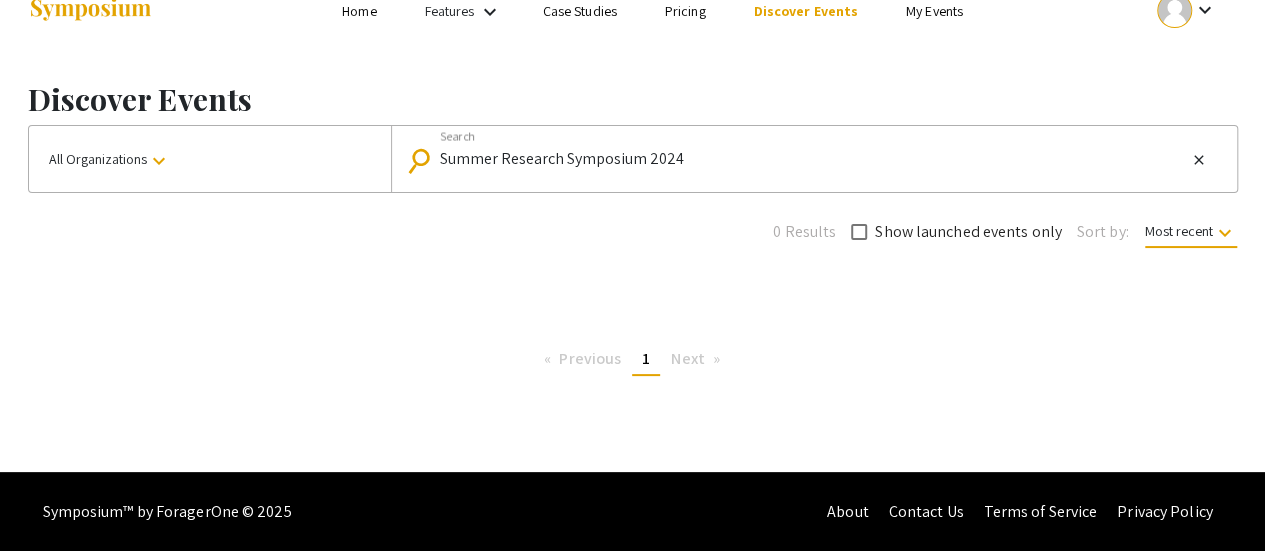 scroll, scrollTop: 0, scrollLeft: 0, axis: both 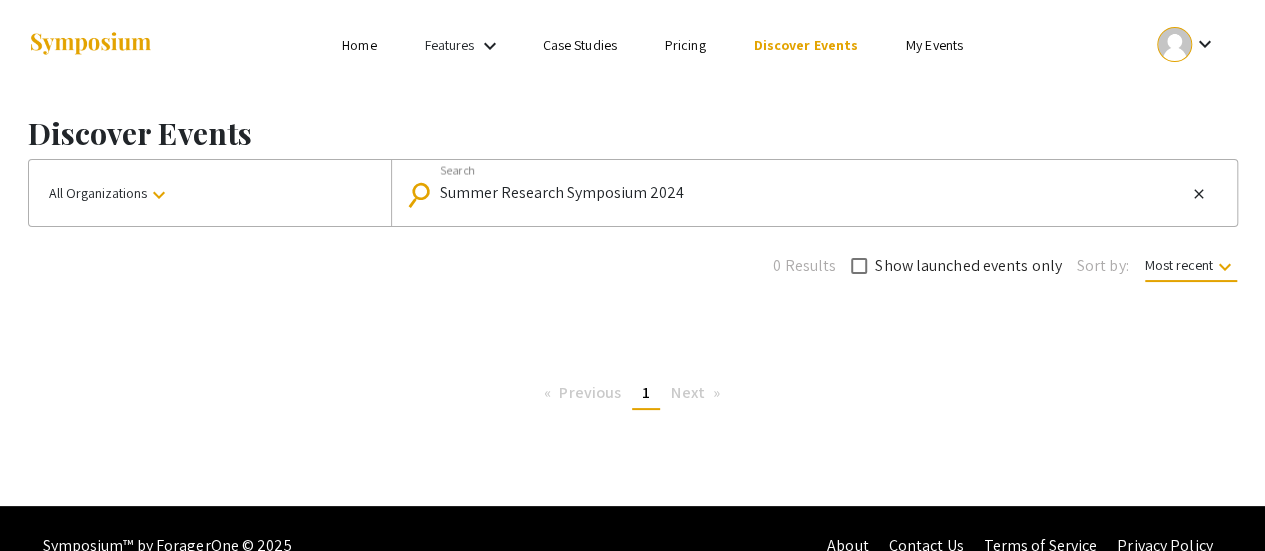 click on "search Summer Research Symposium 2024 Search close" 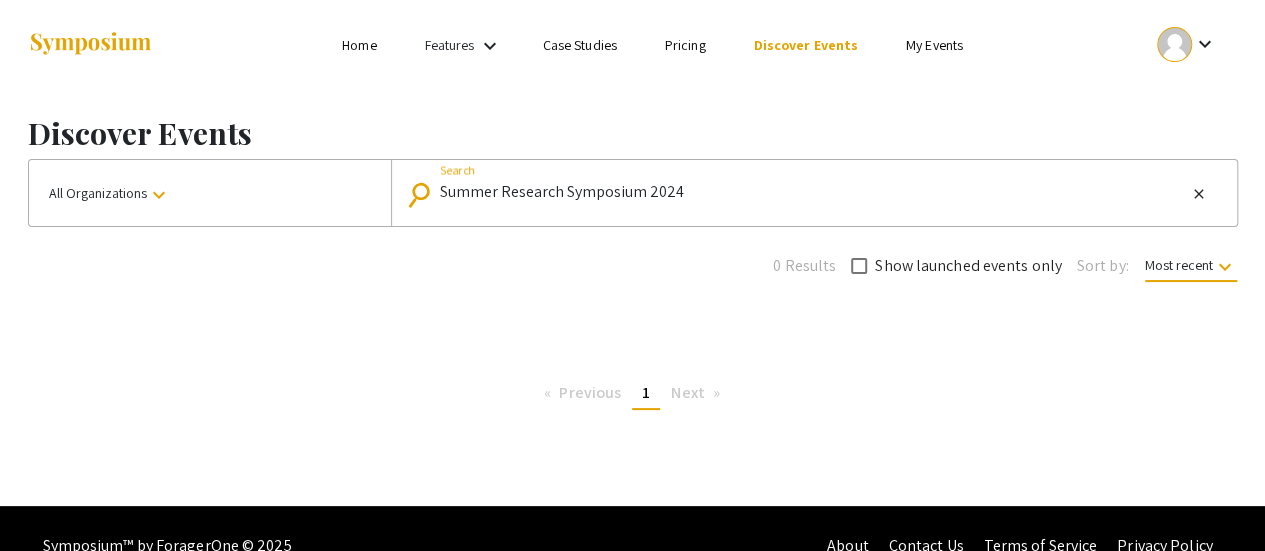 scroll, scrollTop: 0, scrollLeft: 0, axis: both 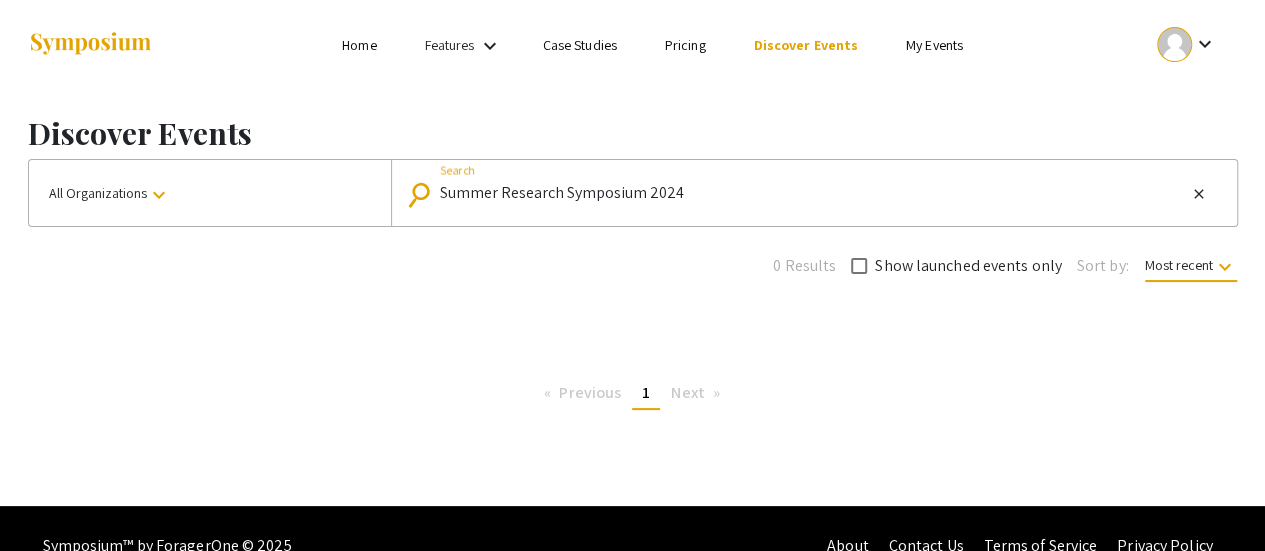 drag, startPoint x: 690, startPoint y: 195, endPoint x: 475, endPoint y: 189, distance: 215.08371 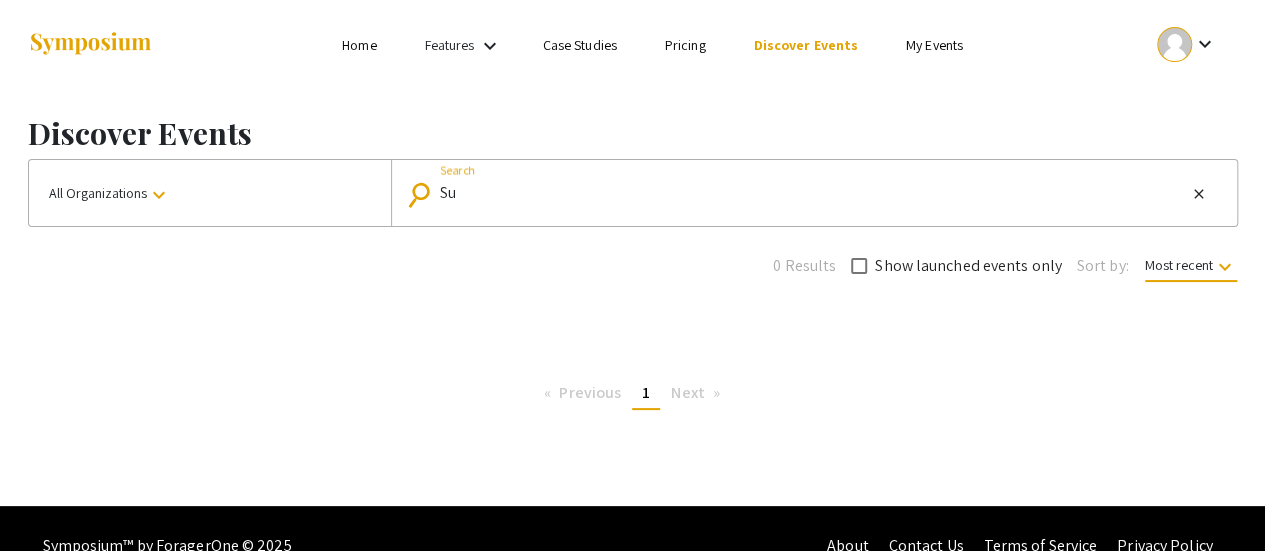 type on "S" 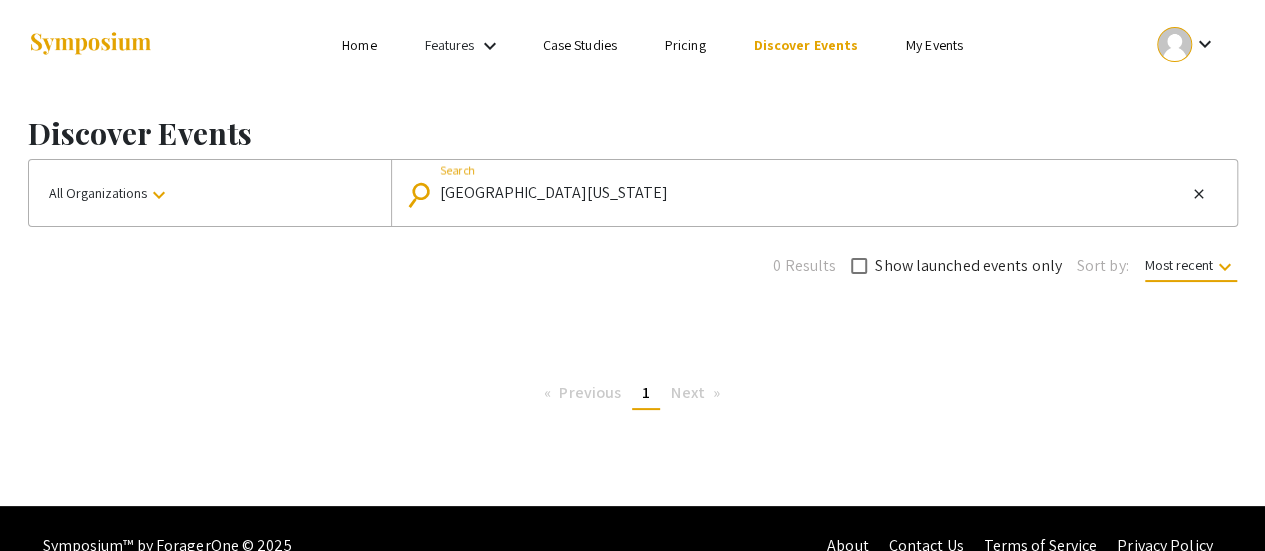 scroll, scrollTop: 34, scrollLeft: 0, axis: vertical 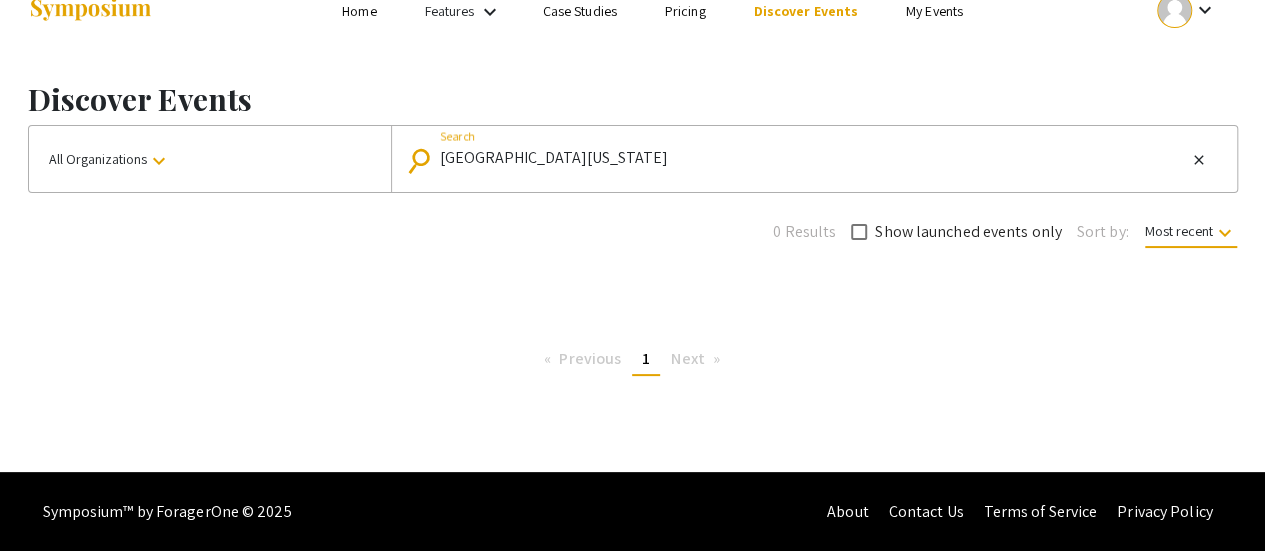 drag, startPoint x: 732, startPoint y: 149, endPoint x: 516, endPoint y: 195, distance: 220.84384 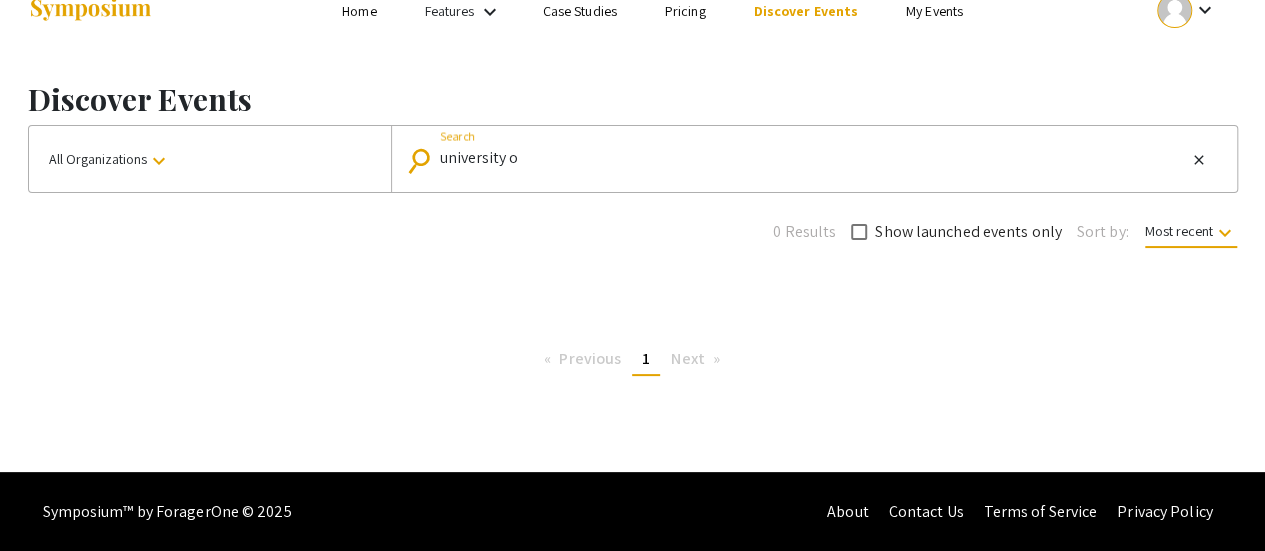 type on "university o" 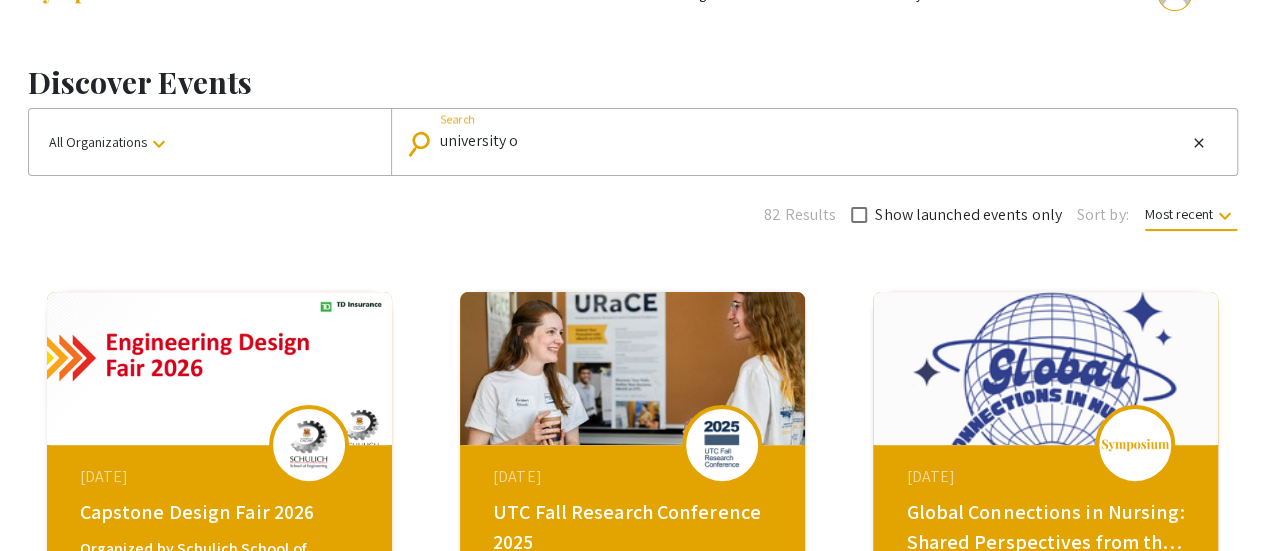 scroll, scrollTop: 0, scrollLeft: 0, axis: both 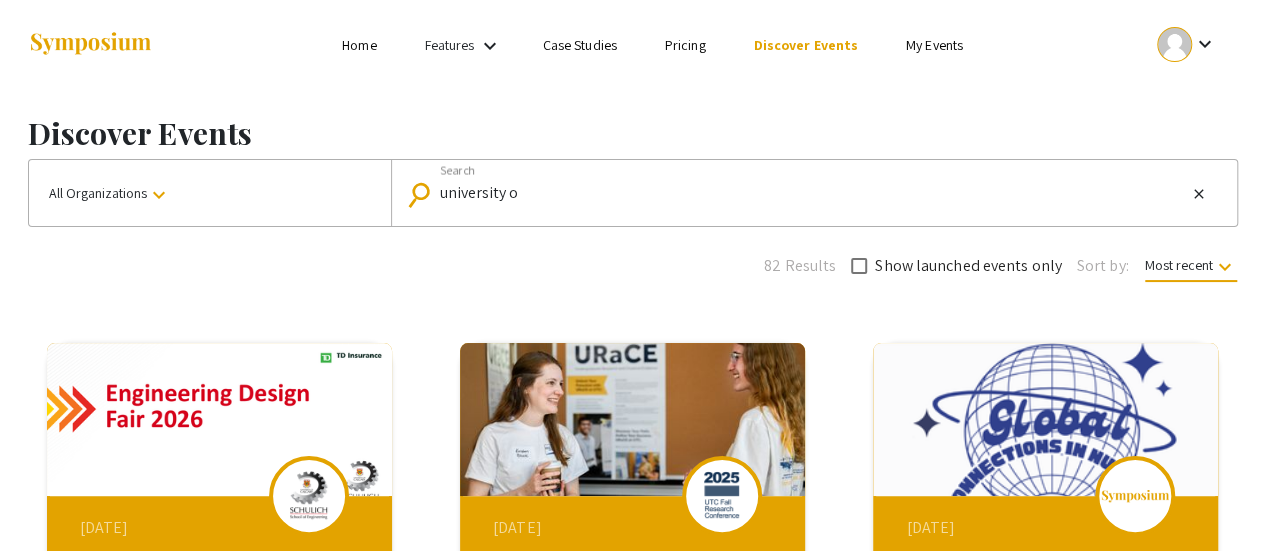 drag, startPoint x: 530, startPoint y: 181, endPoint x: 398, endPoint y: 179, distance: 132.01515 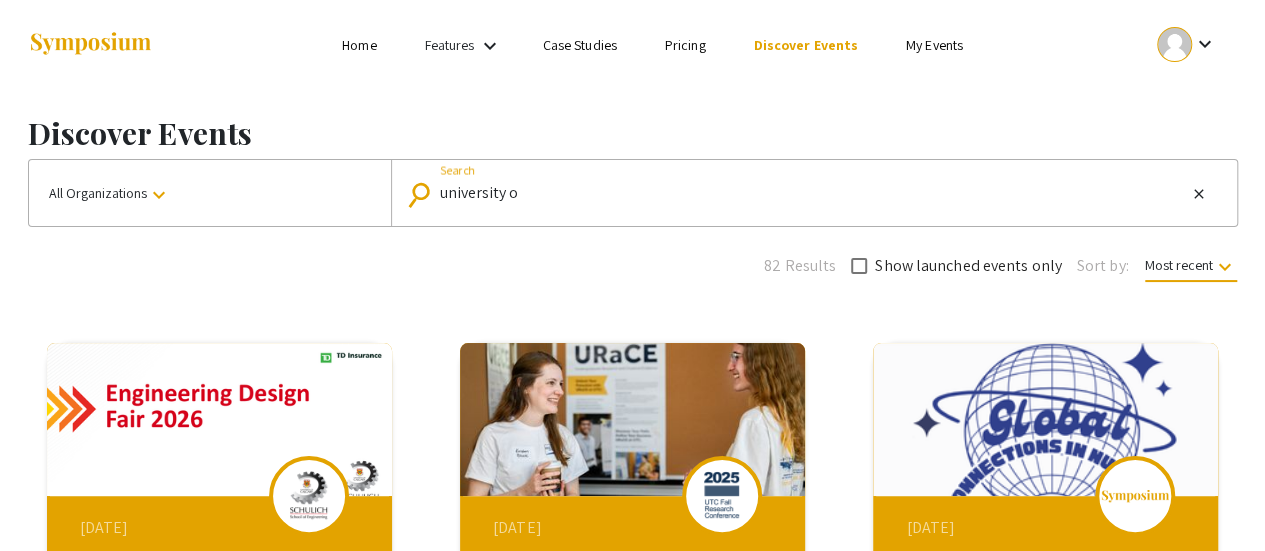 drag, startPoint x: 530, startPoint y: 194, endPoint x: 380, endPoint y: 181, distance: 150.56229 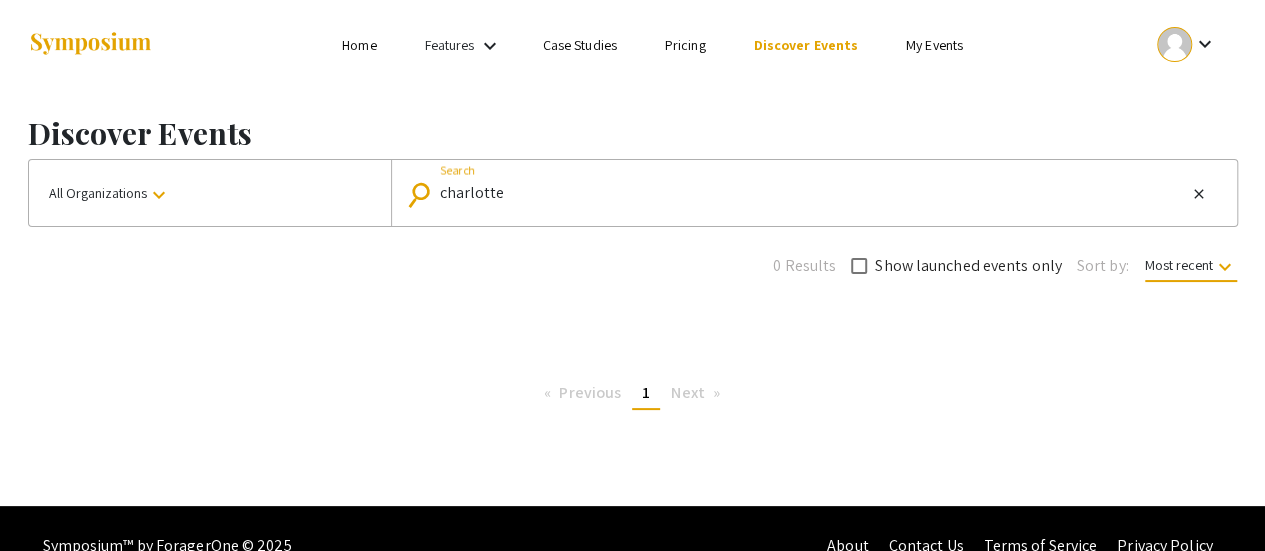 type on "charlotte" 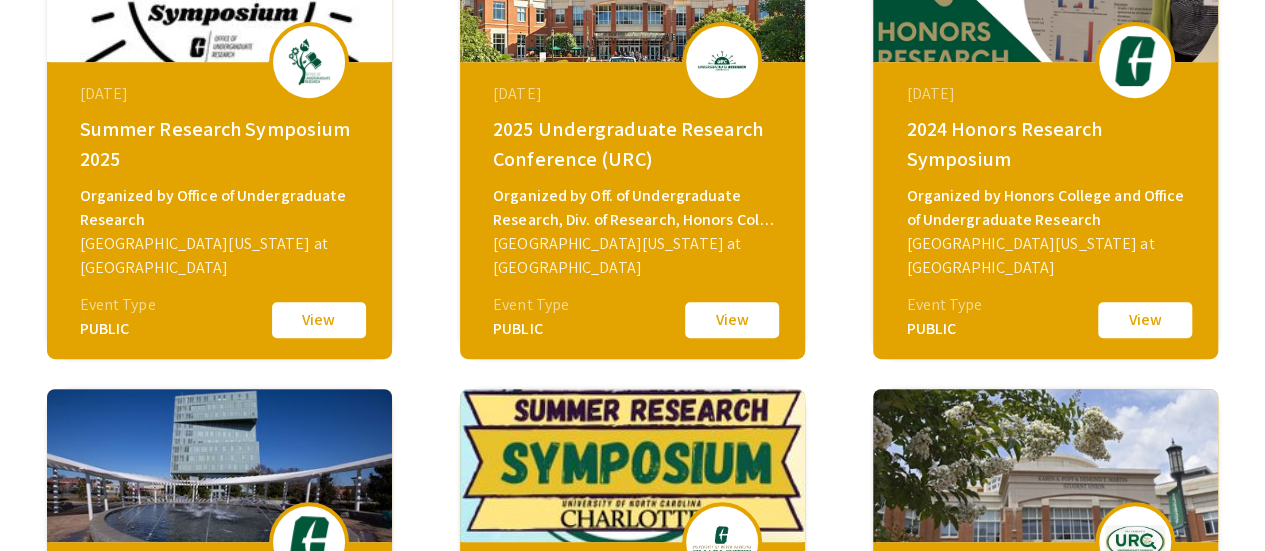 scroll, scrollTop: 420, scrollLeft: 0, axis: vertical 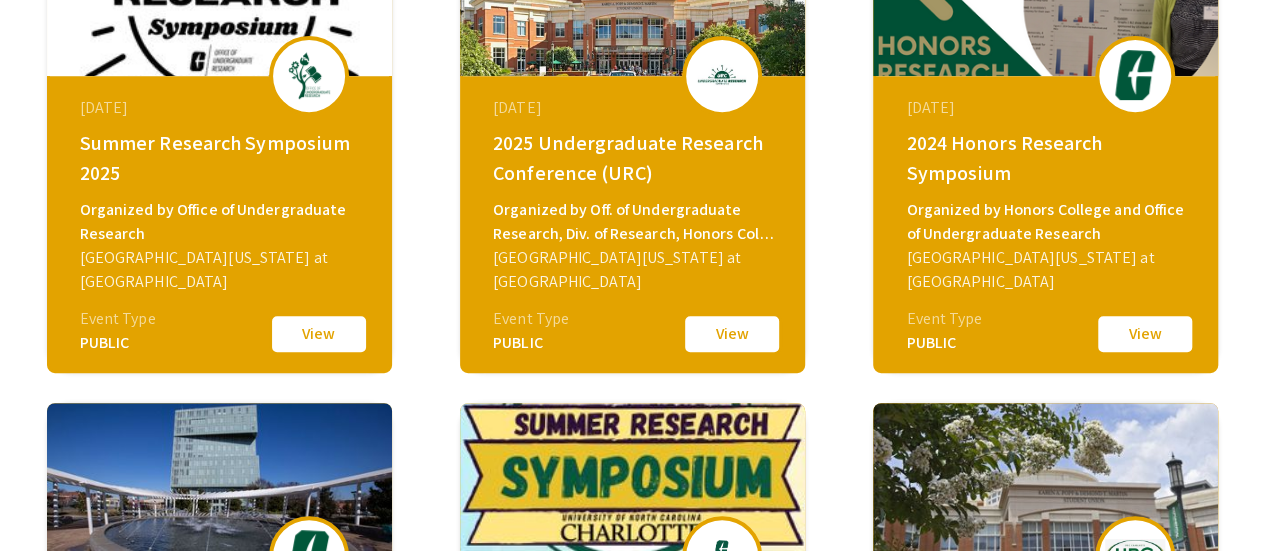 click on "[DATE]  2024 Honors Research Symposium Organized by Honors College and Office of Undergraduate Research [GEOGRAPHIC_DATA][US_STATE] at [GEOGRAPHIC_DATA] Event Type PUBLIC  View" 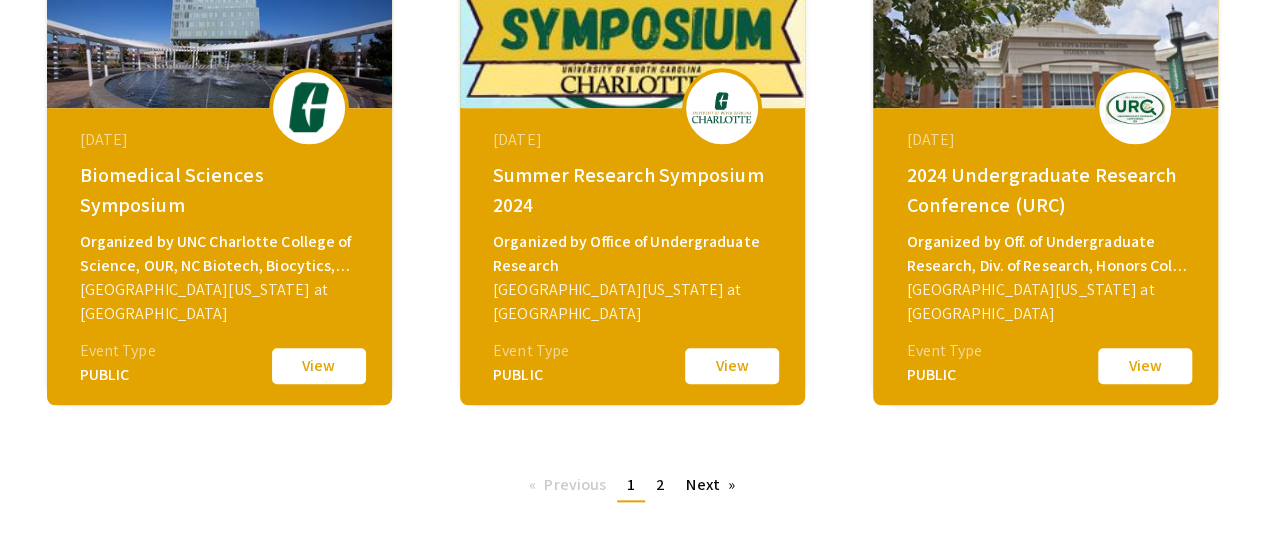 scroll, scrollTop: 867, scrollLeft: 0, axis: vertical 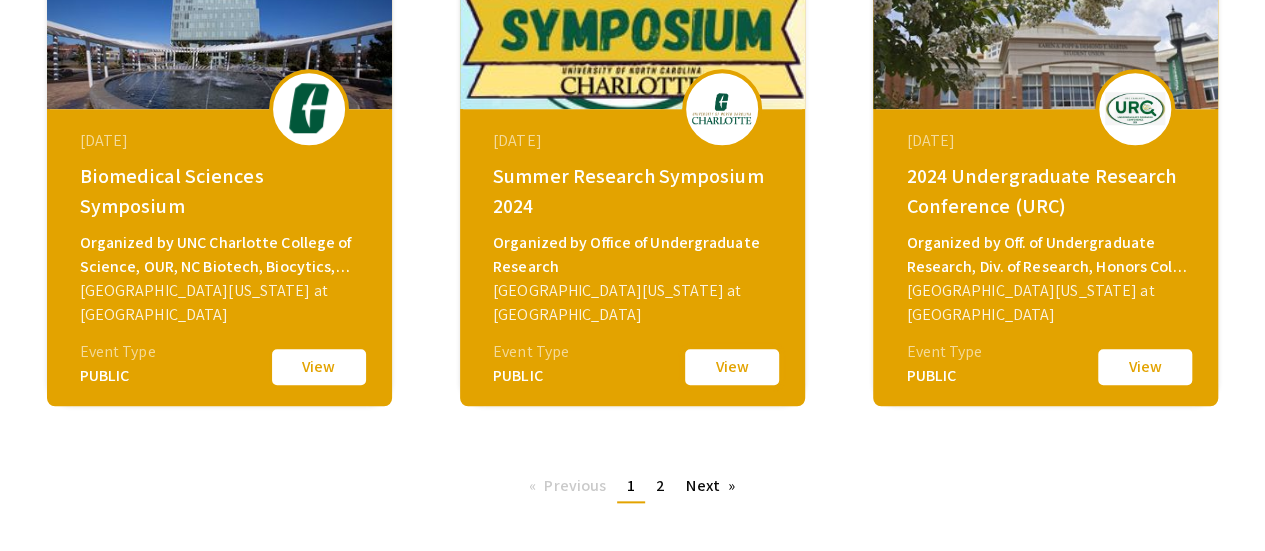 click on "View" 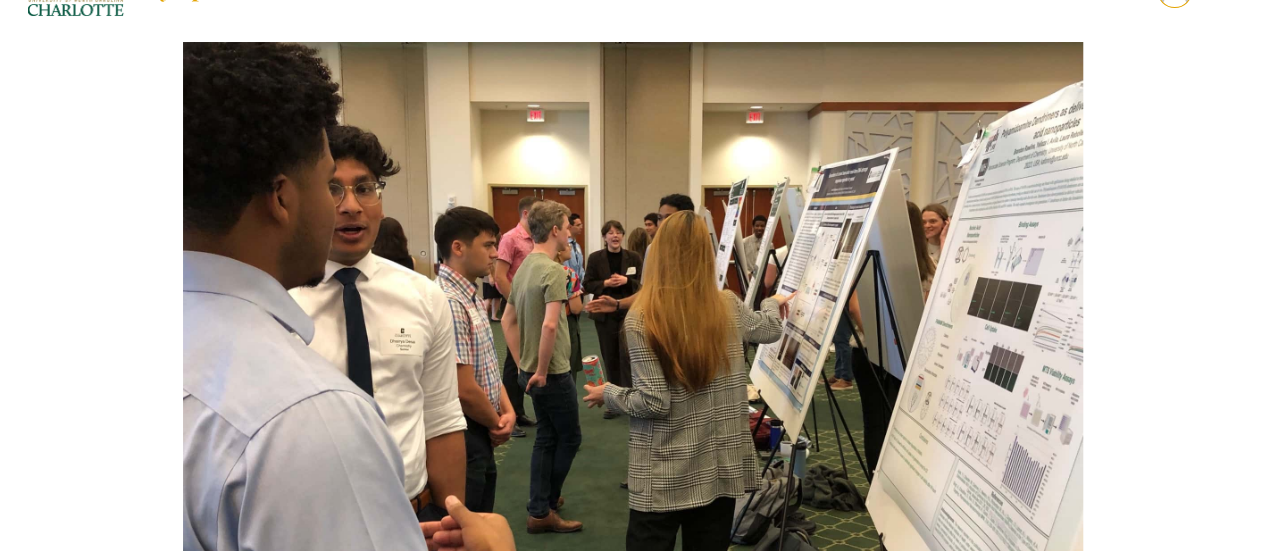 scroll, scrollTop: 0, scrollLeft: 0, axis: both 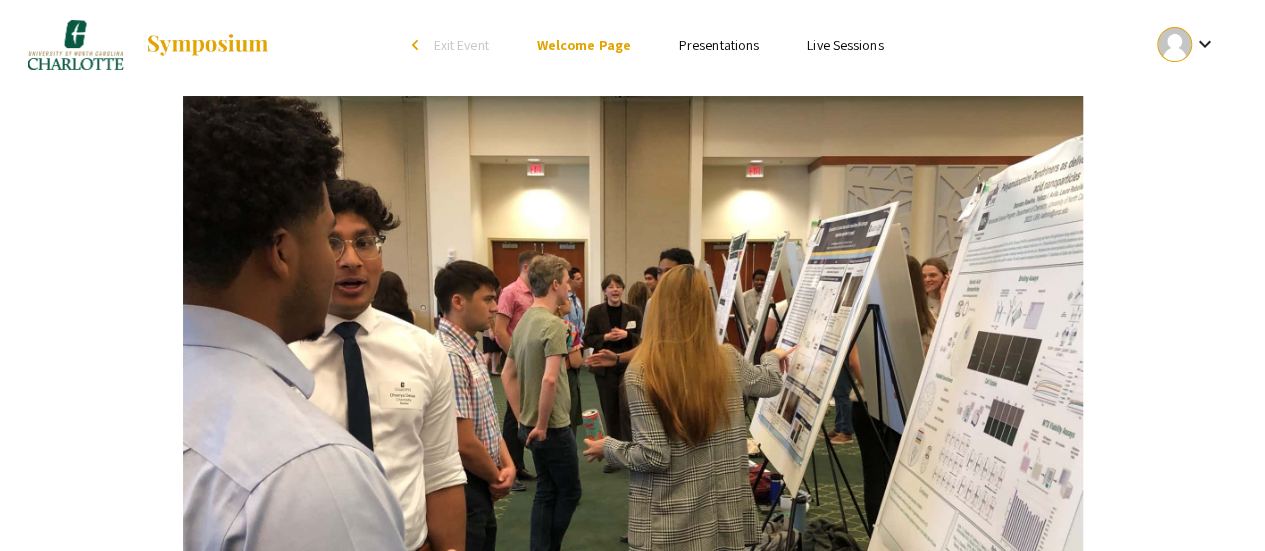 click on "Presentations" at bounding box center (719, 45) 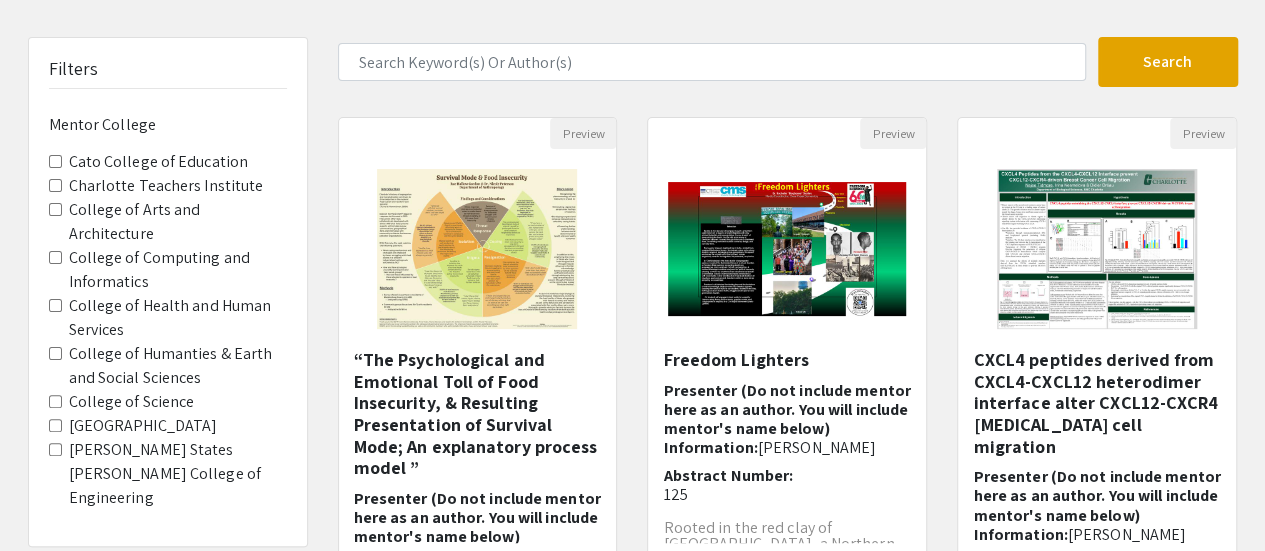 scroll, scrollTop: 102, scrollLeft: 0, axis: vertical 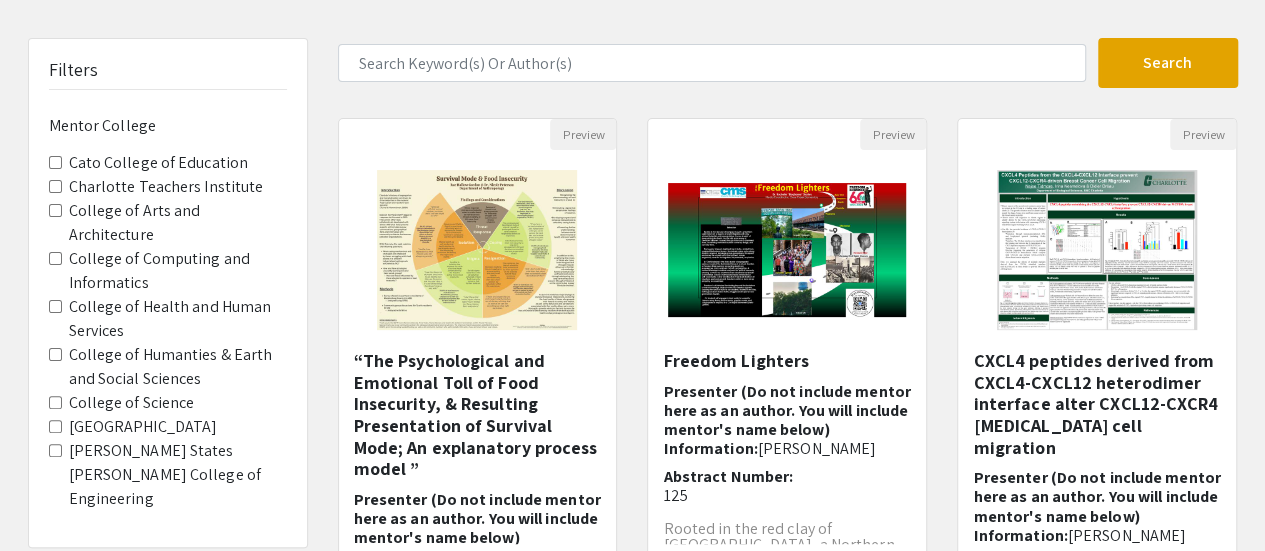 click on "College of Humanties & Earth and Social Sciences" at bounding box center [55, 354] 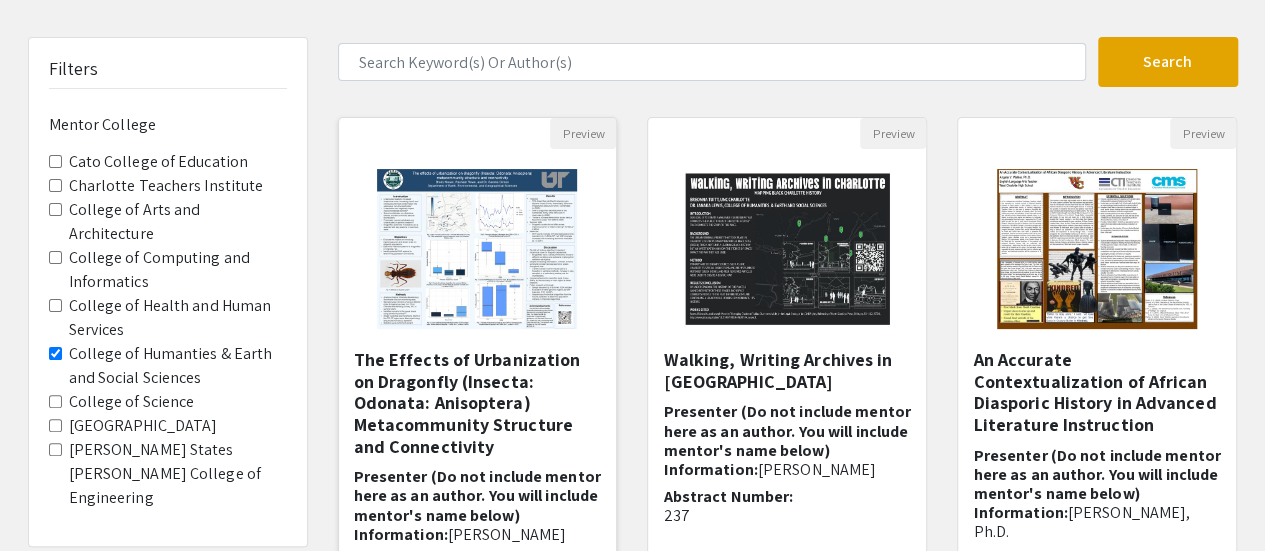 scroll, scrollTop: 114, scrollLeft: 0, axis: vertical 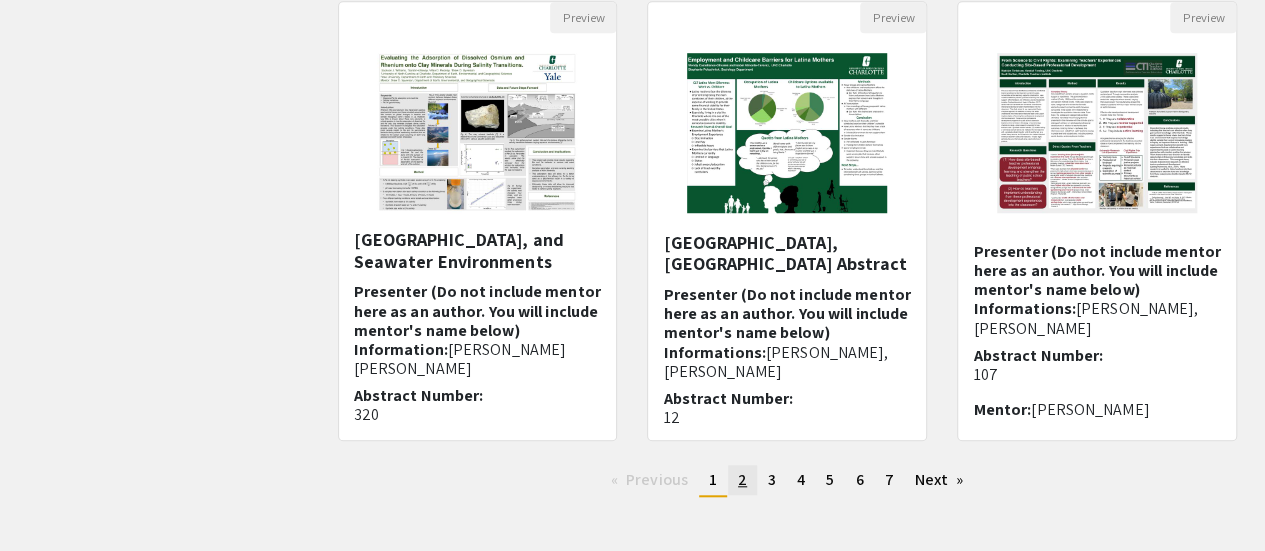 click on "2" 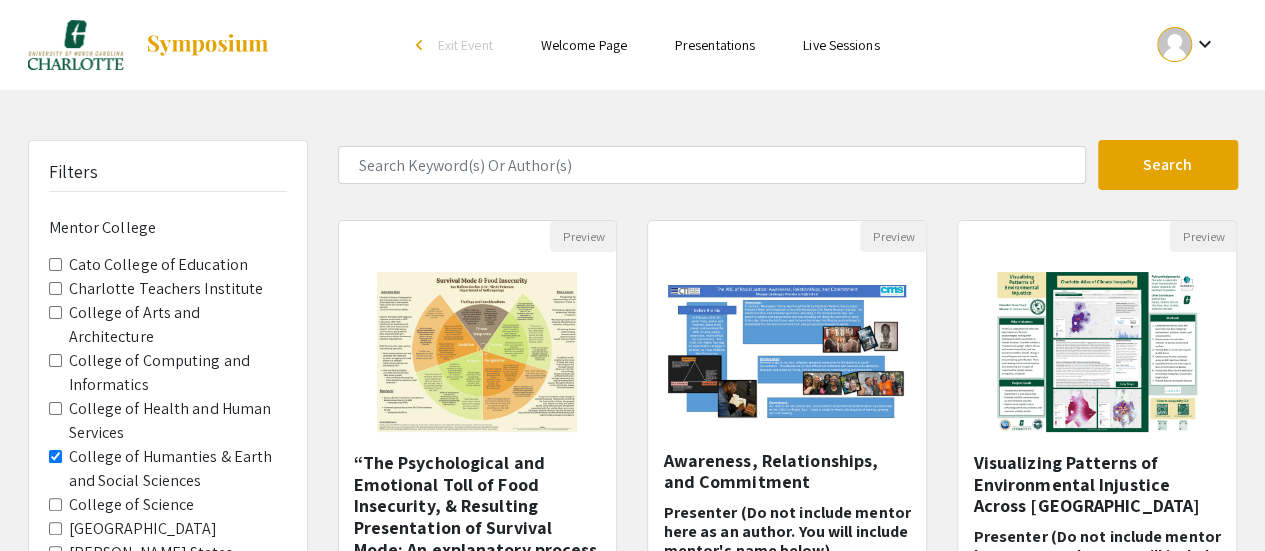 scroll, scrollTop: 25, scrollLeft: 0, axis: vertical 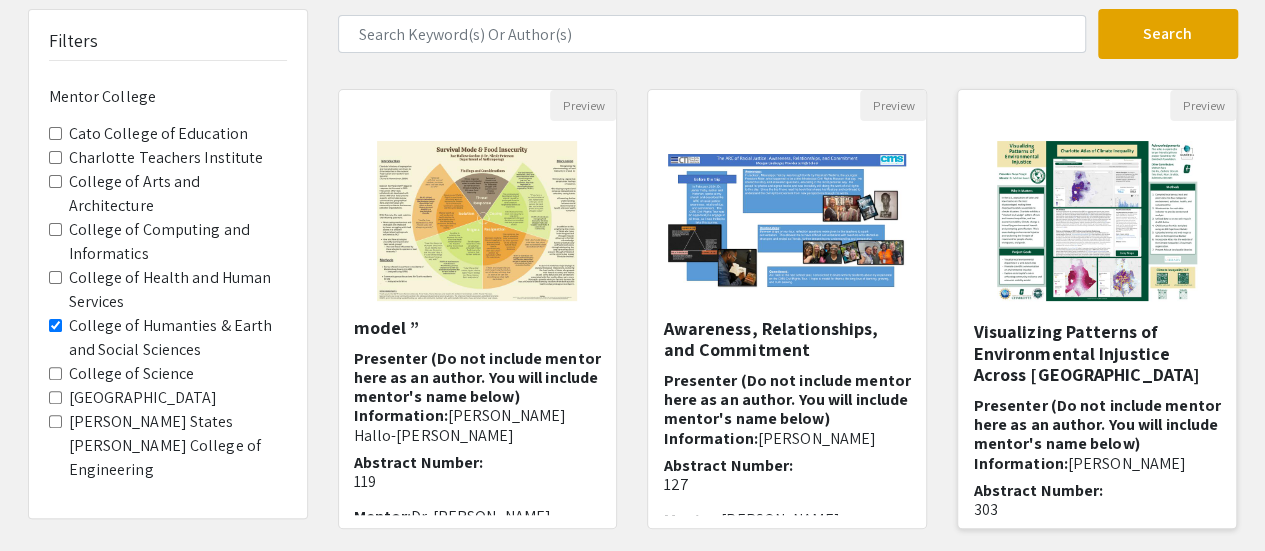 click on "Visualizing Patterns of Environmental Injustice Across [GEOGRAPHIC_DATA]" at bounding box center (1097, 353) 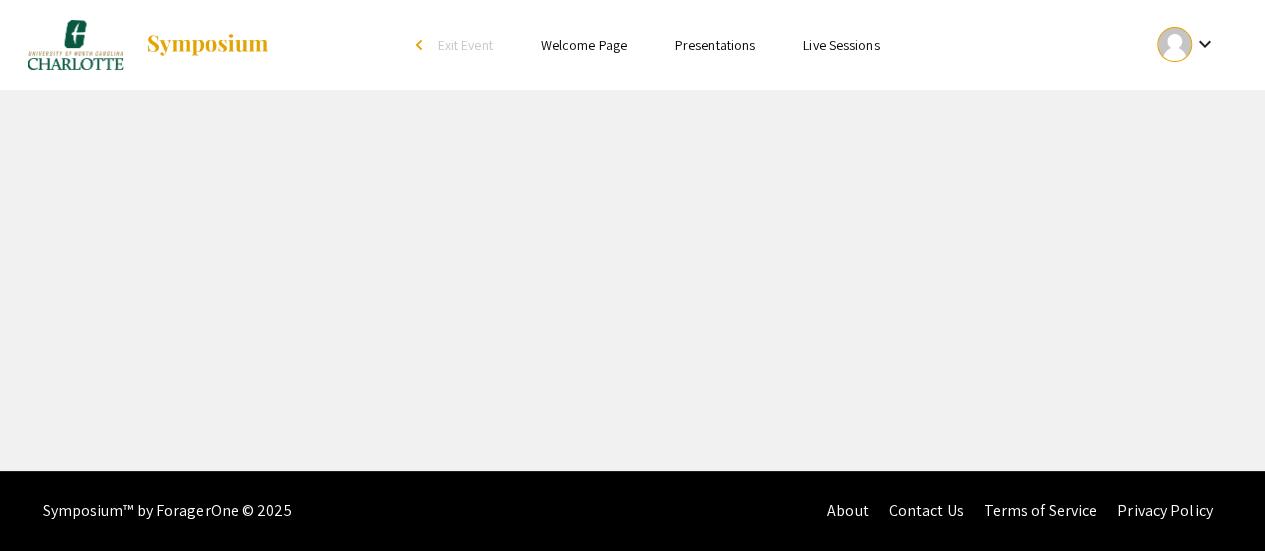 scroll, scrollTop: 0, scrollLeft: 0, axis: both 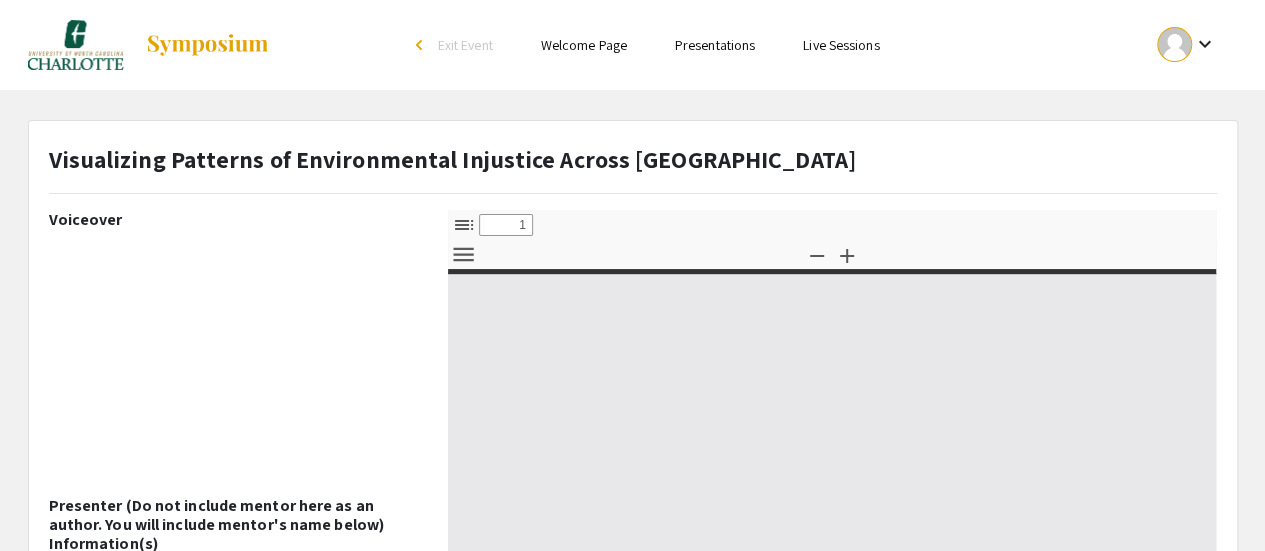 select on "custom" 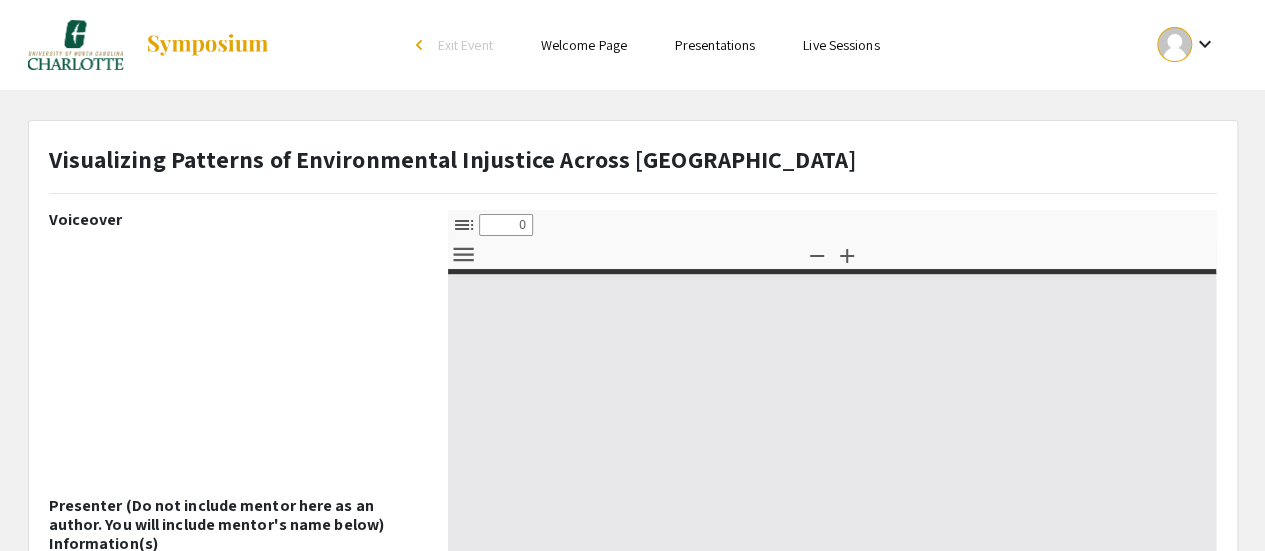 select on "custom" 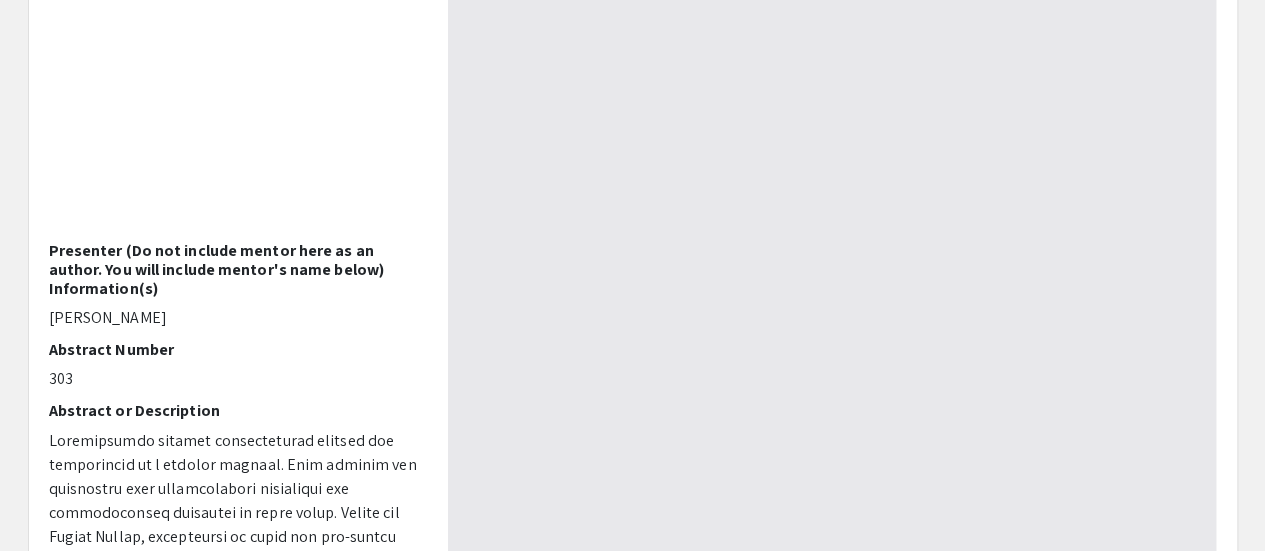 type on "1" 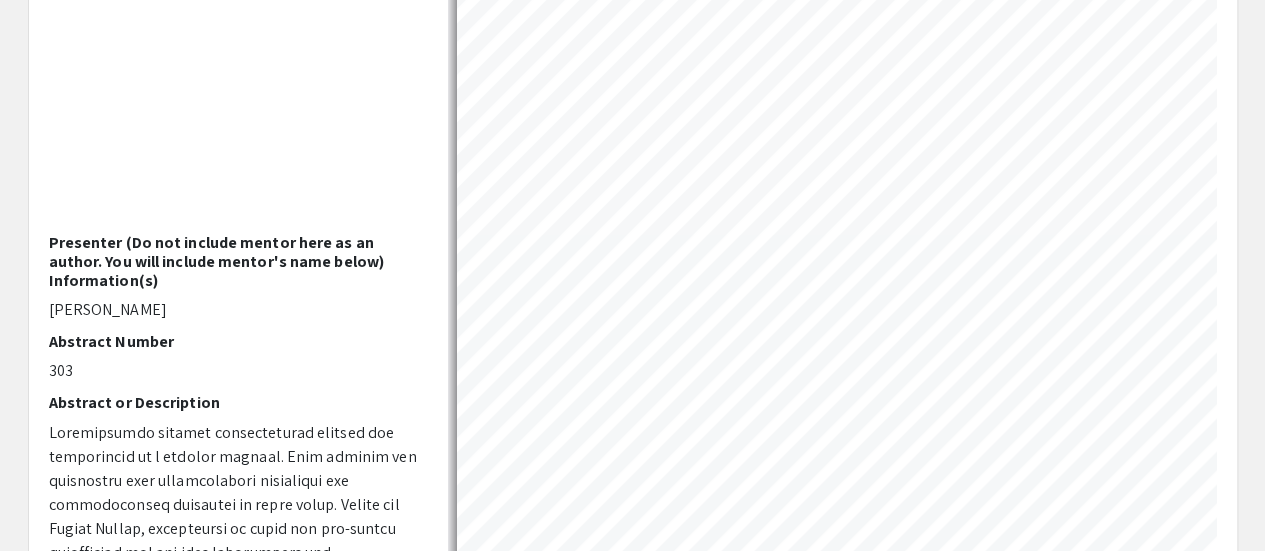 scroll, scrollTop: 146, scrollLeft: 0, axis: vertical 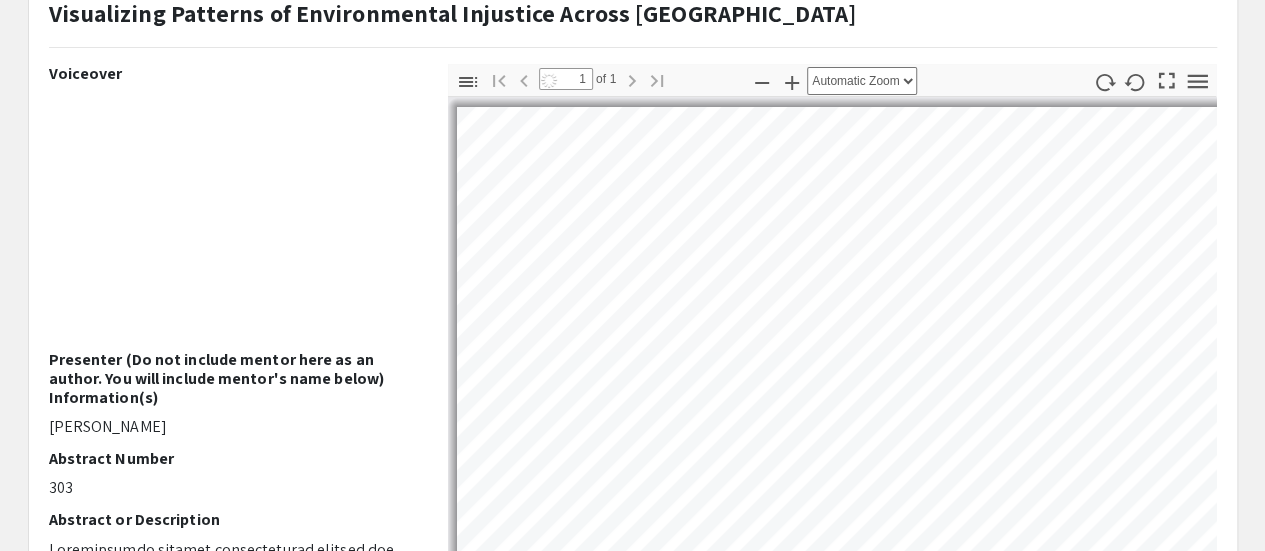 select on "auto" 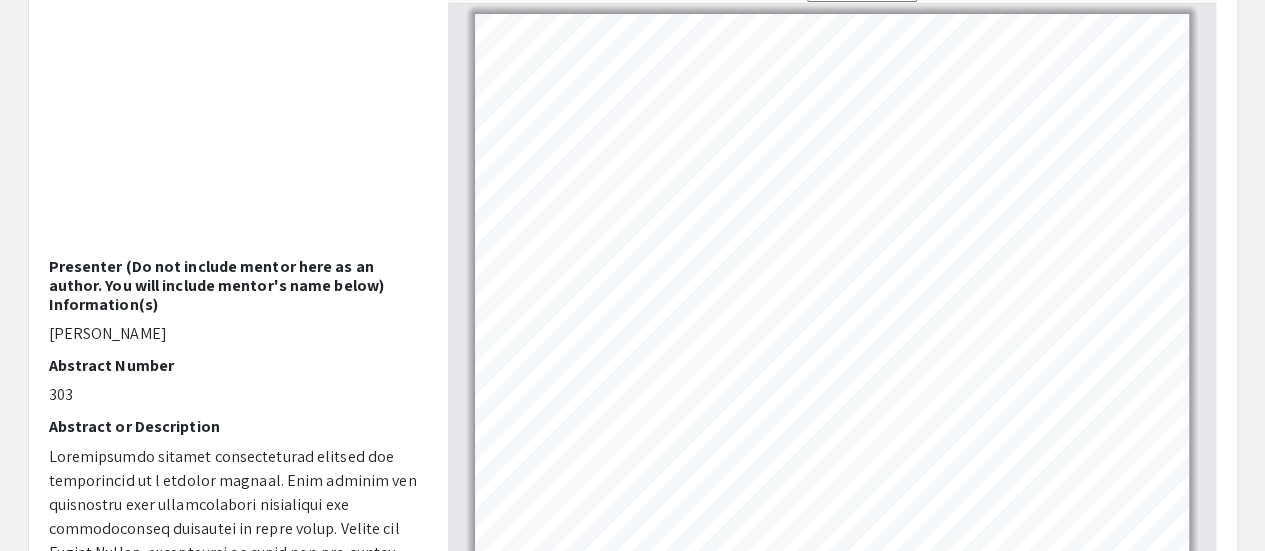 scroll, scrollTop: 240, scrollLeft: 0, axis: vertical 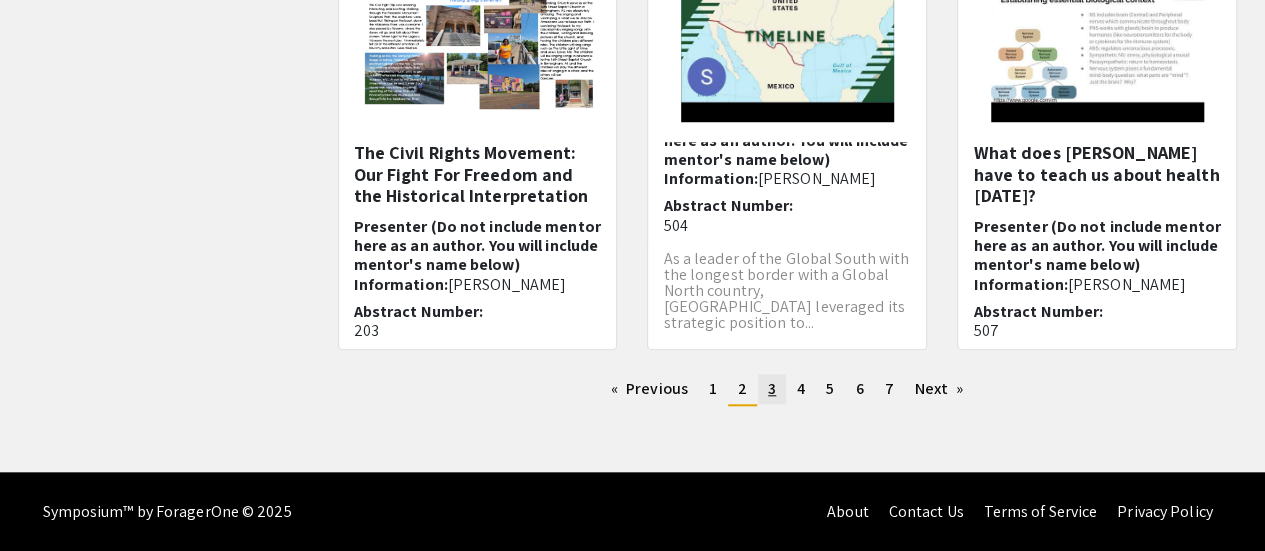 click on "page  3" 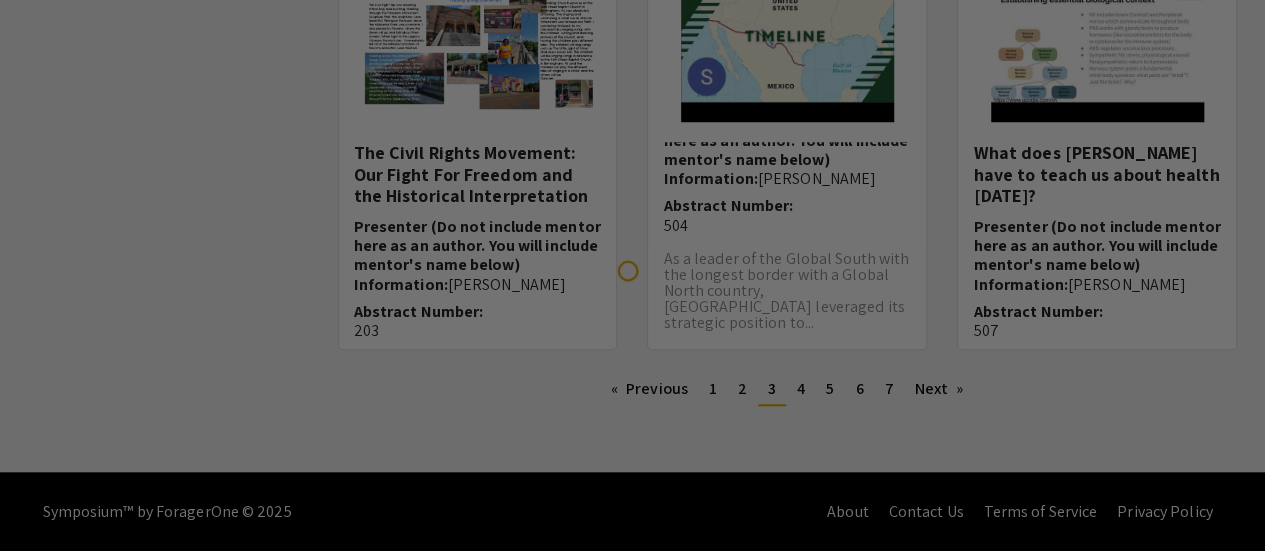 scroll, scrollTop: 0, scrollLeft: 0, axis: both 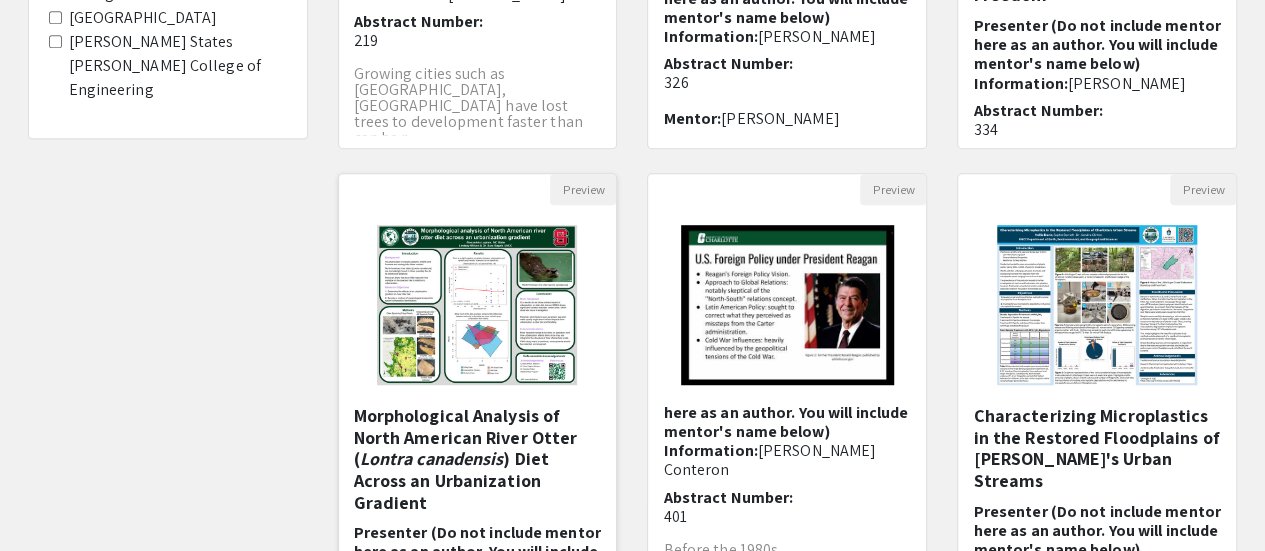click on "Lontra canadensis" at bounding box center (432, 458) 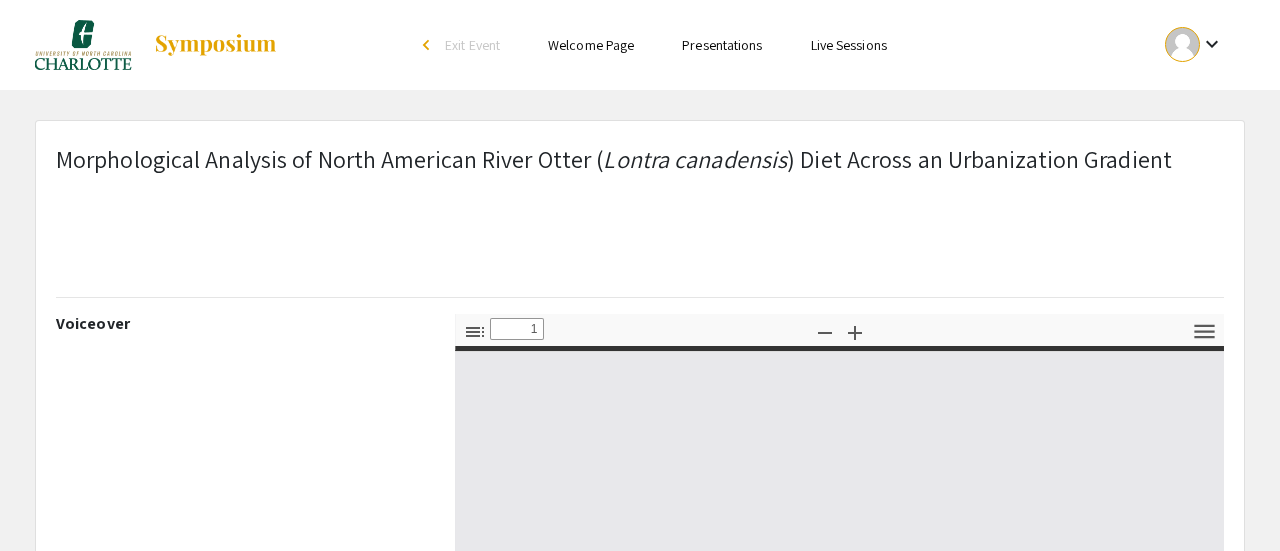 select on "custom" 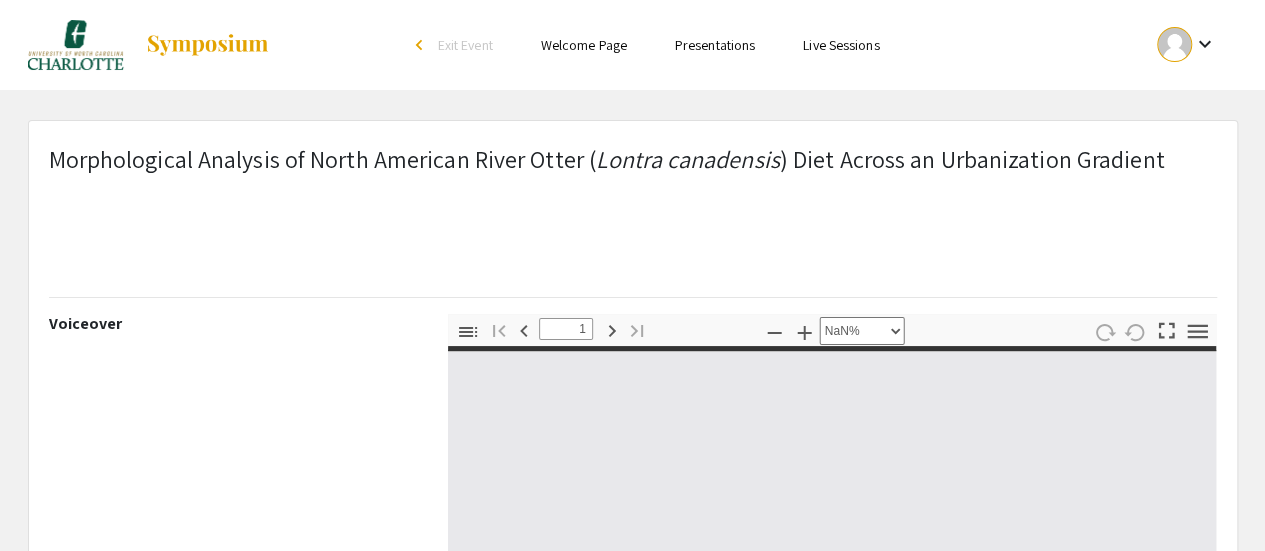type on "0" 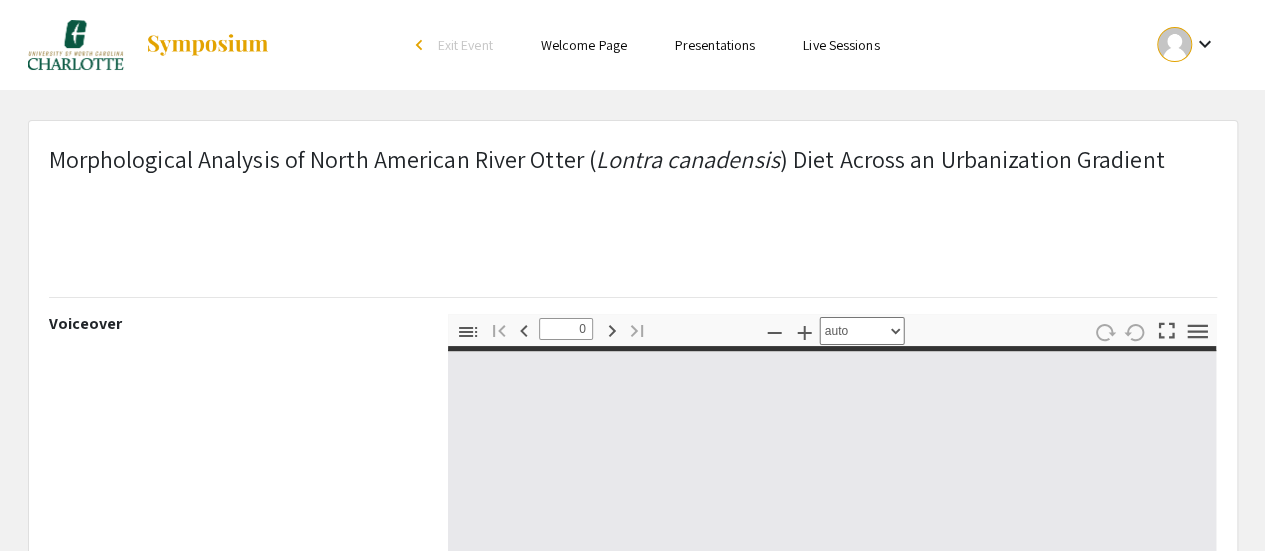 select on "custom" 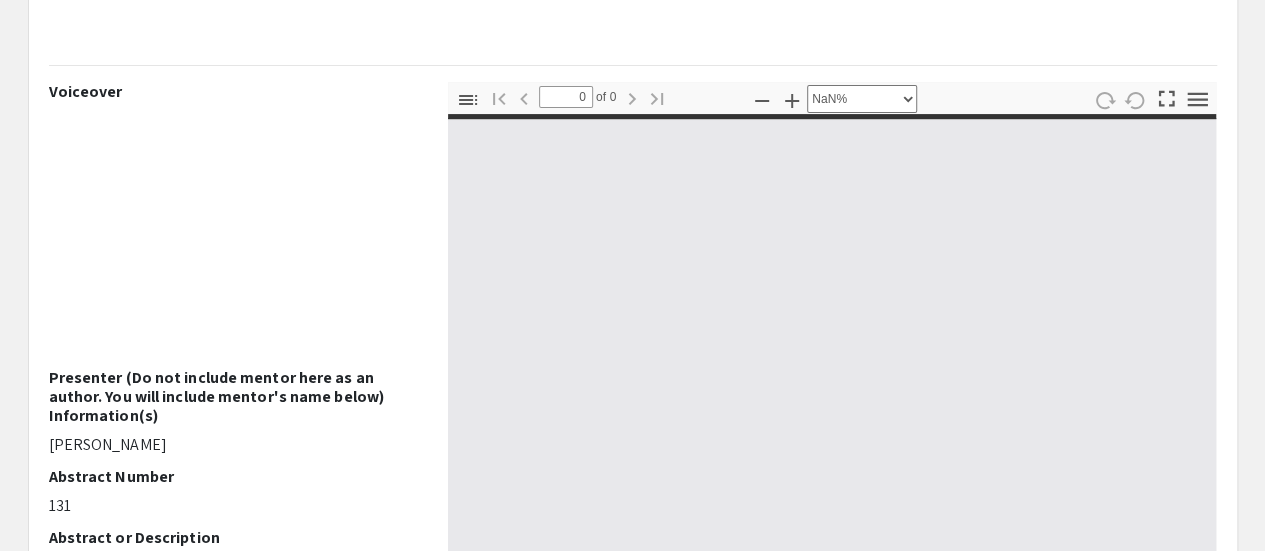 type on "1" 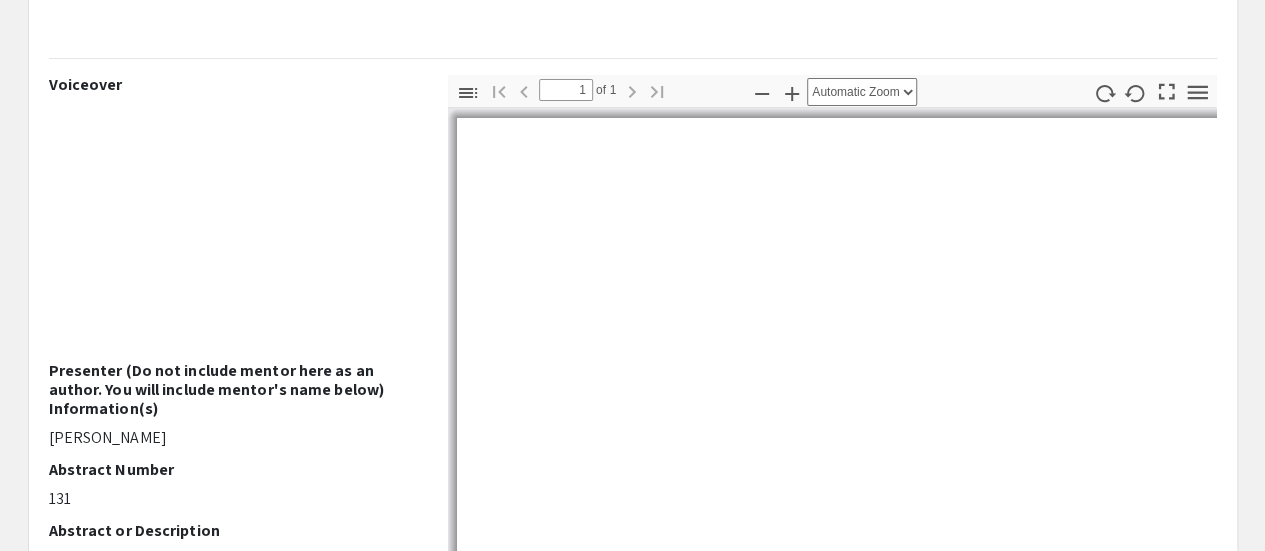 scroll, scrollTop: 240, scrollLeft: 0, axis: vertical 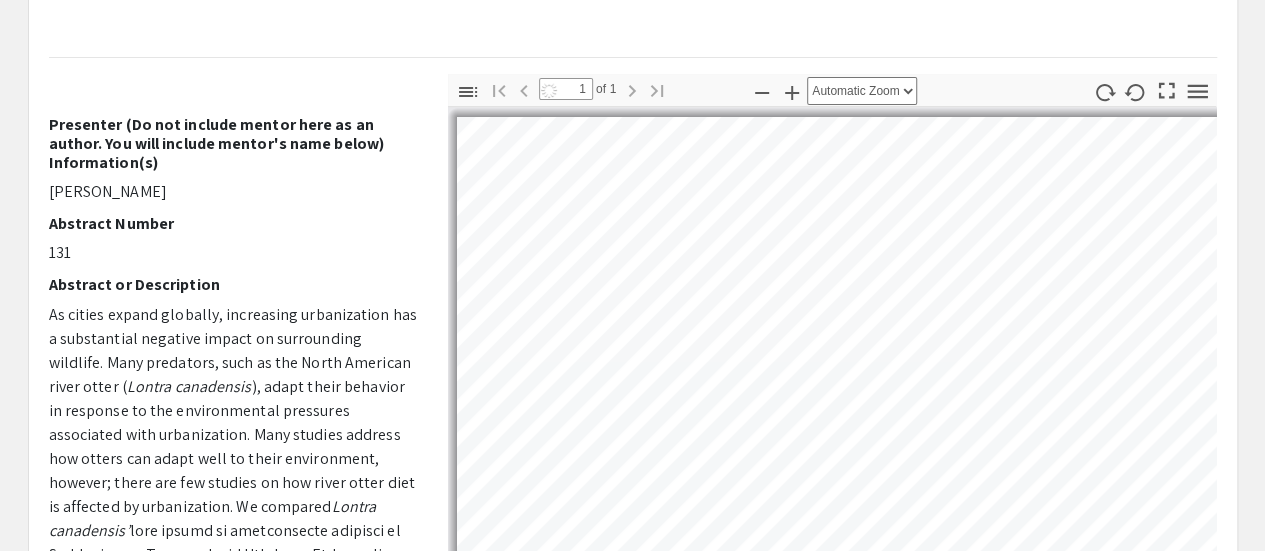 select on "auto" 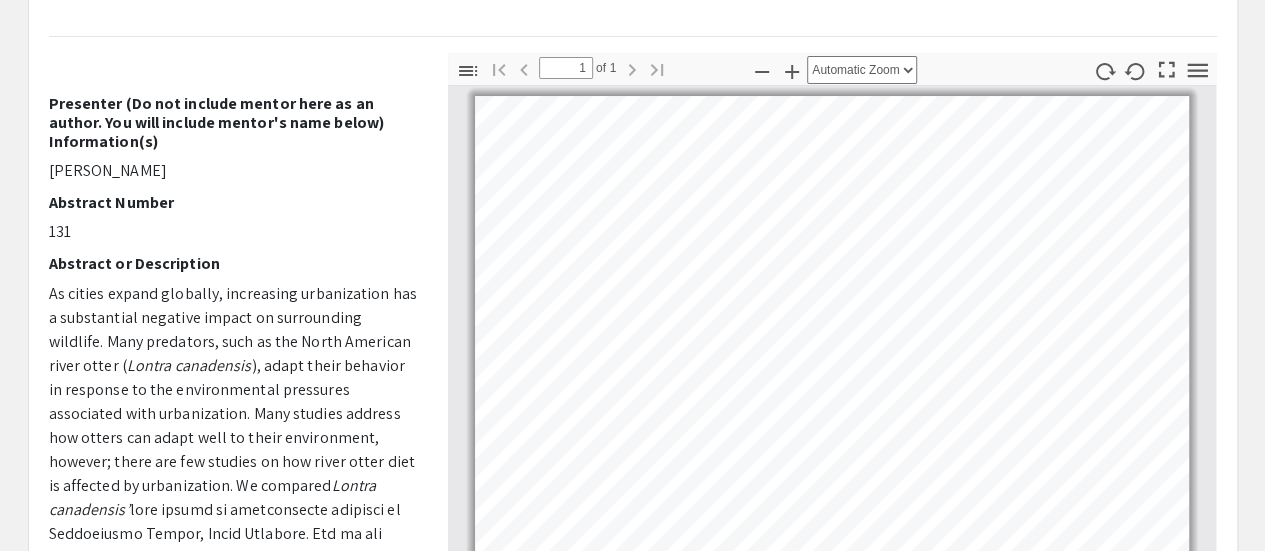 scroll, scrollTop: 262, scrollLeft: 0, axis: vertical 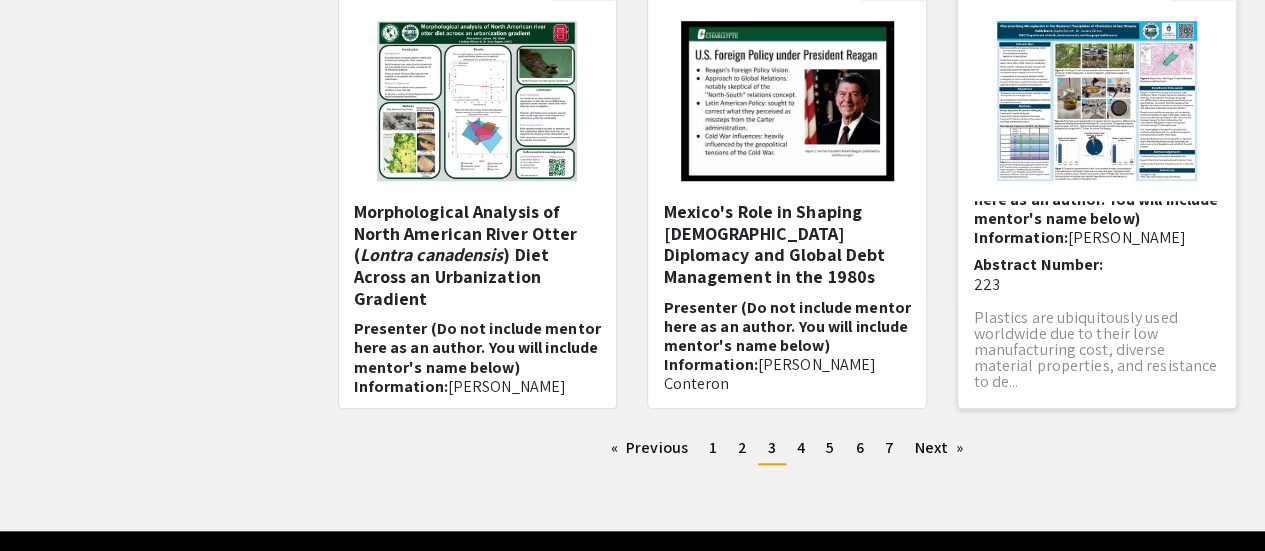 click on "Plastics are ubiquitously used worldwide due to their low manufacturing cost, diverse material properties, and resistance to de..." 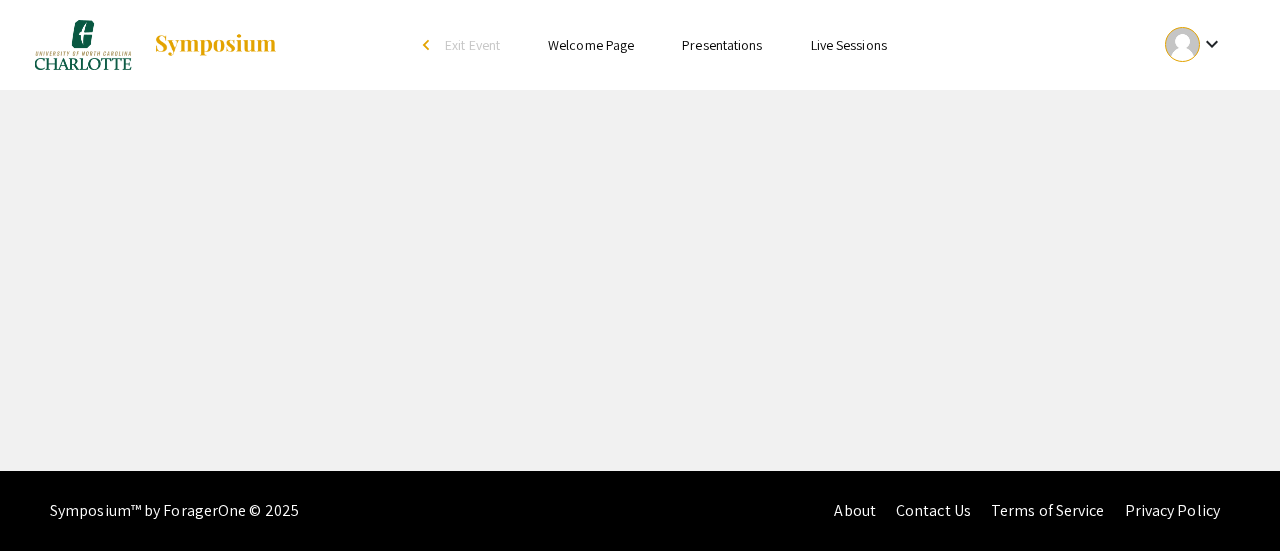 select on "custom" 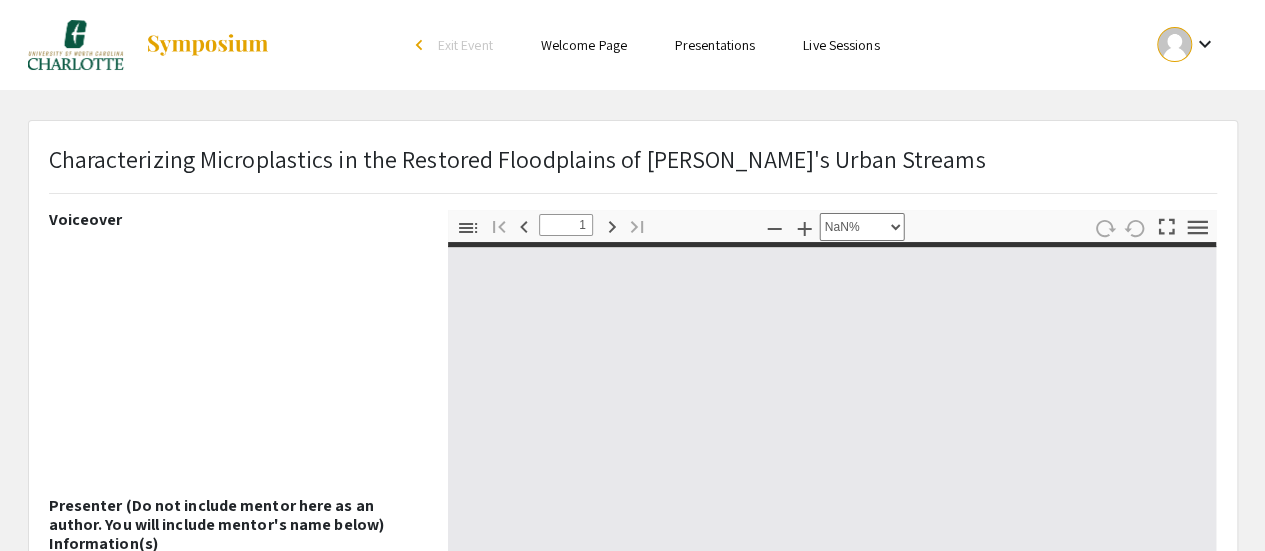 type on "0" 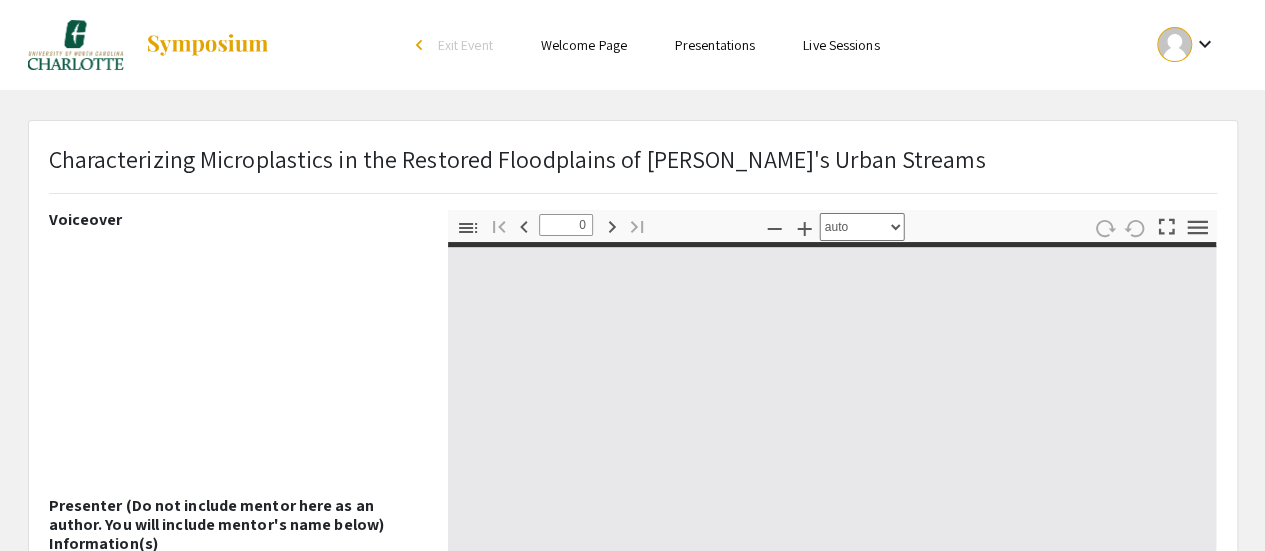 select on "custom" 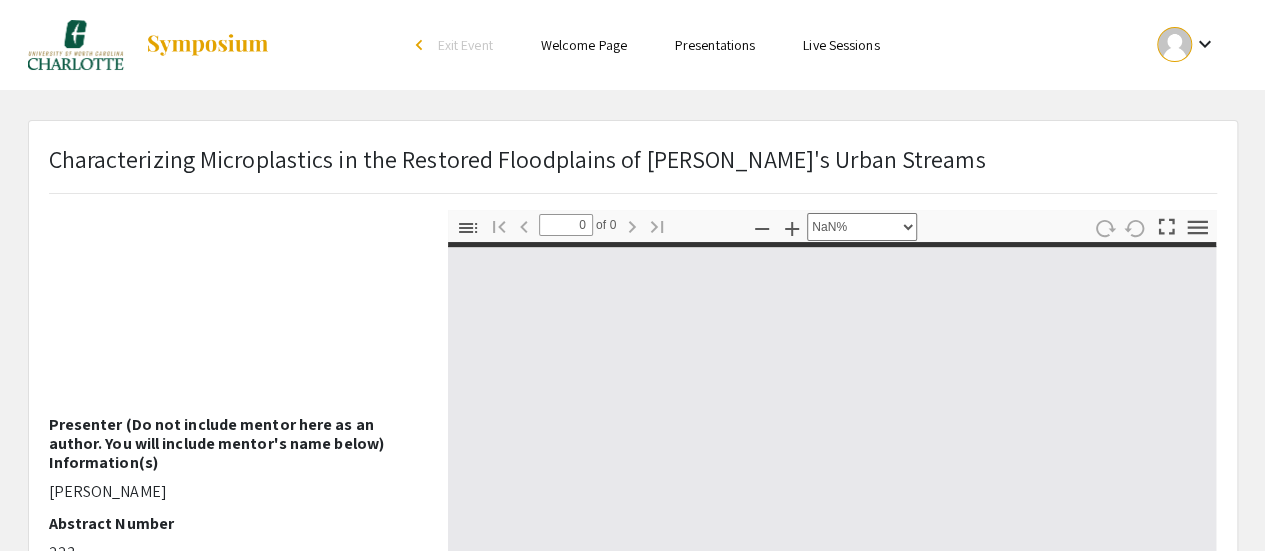 scroll, scrollTop: 82, scrollLeft: 0, axis: vertical 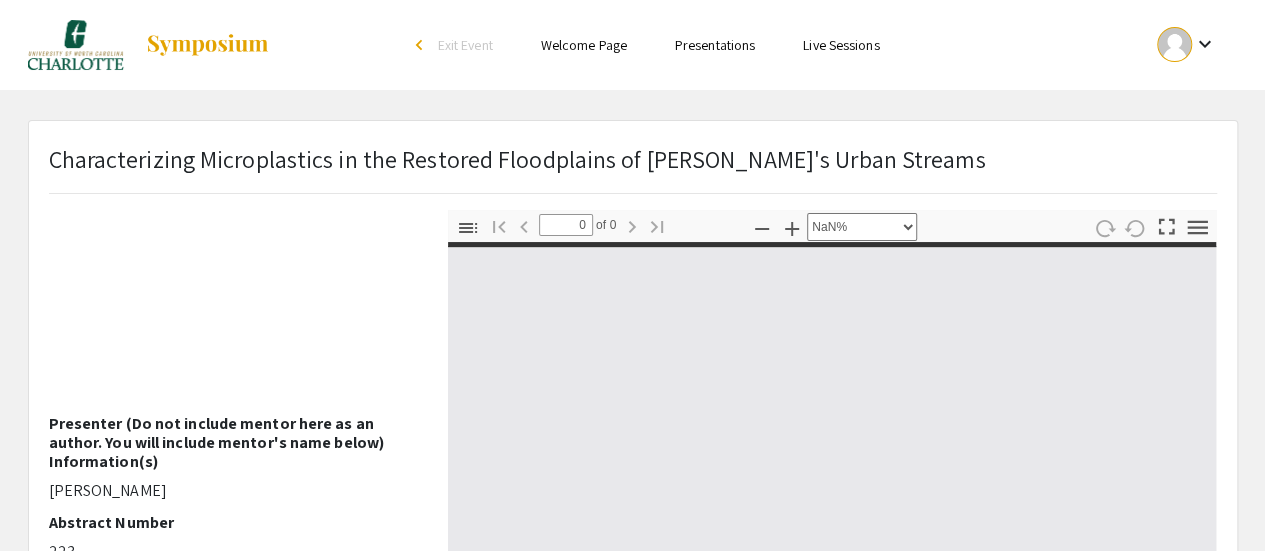 type on "1" 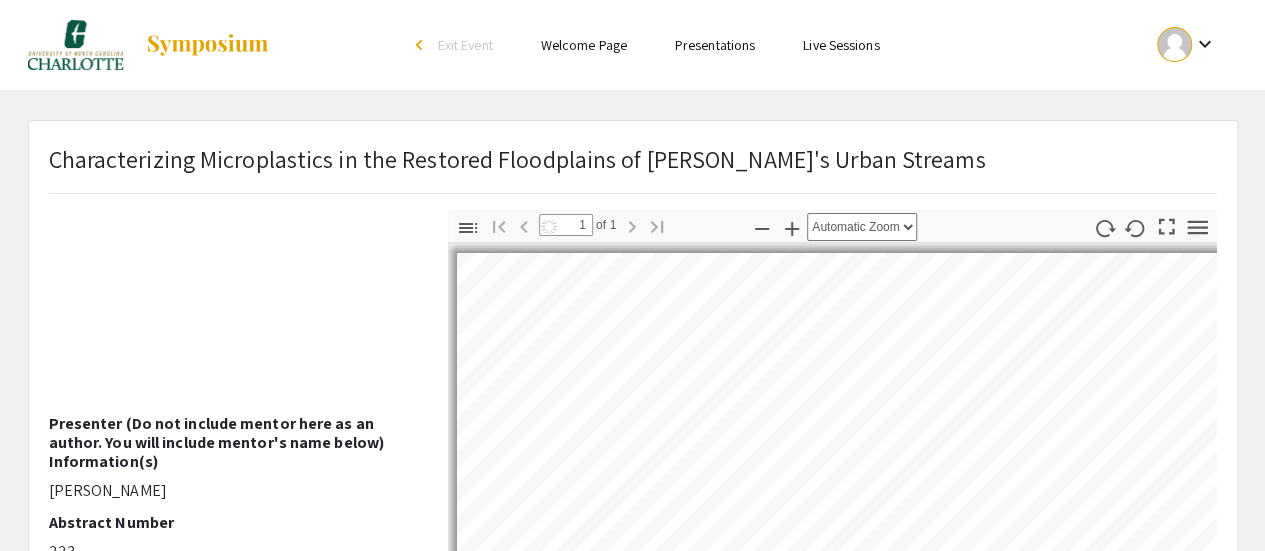 select on "auto" 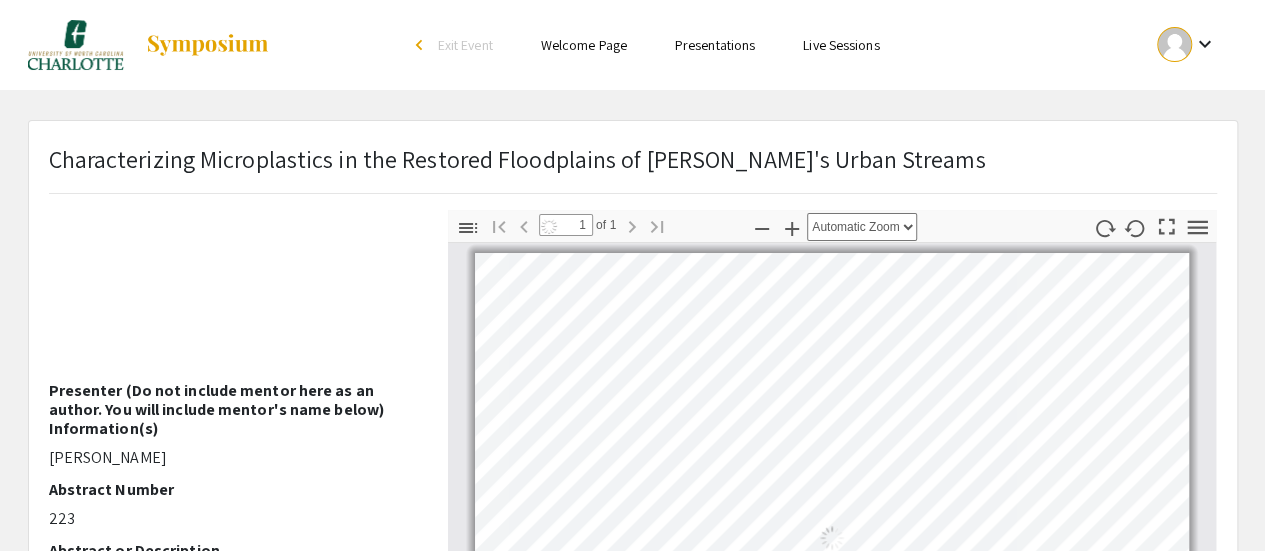 scroll, scrollTop: 116, scrollLeft: 0, axis: vertical 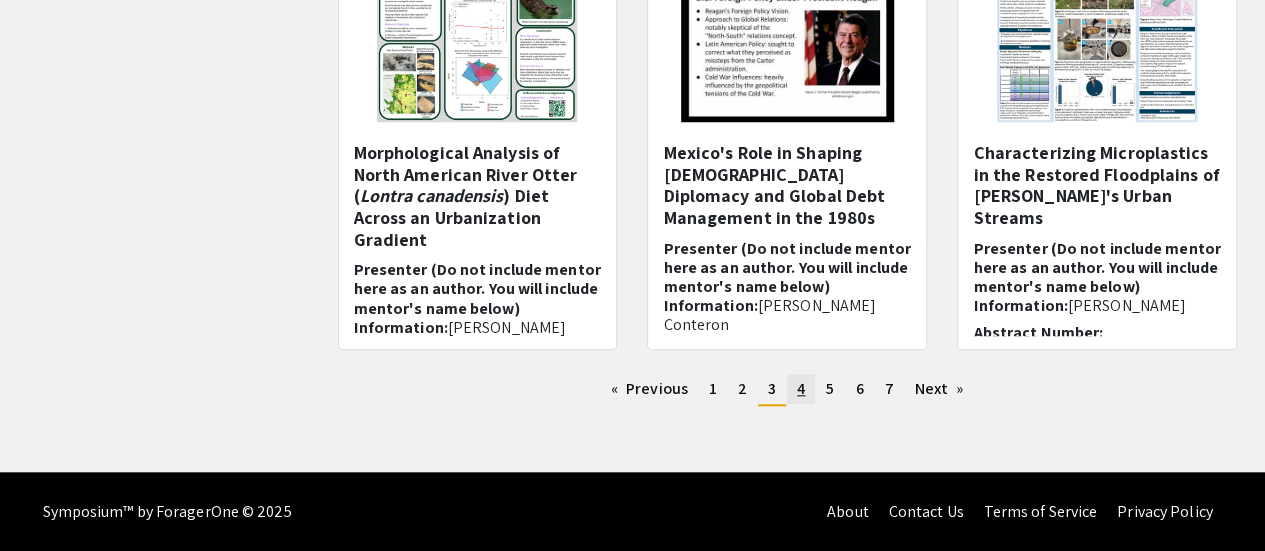 click on "page  4" 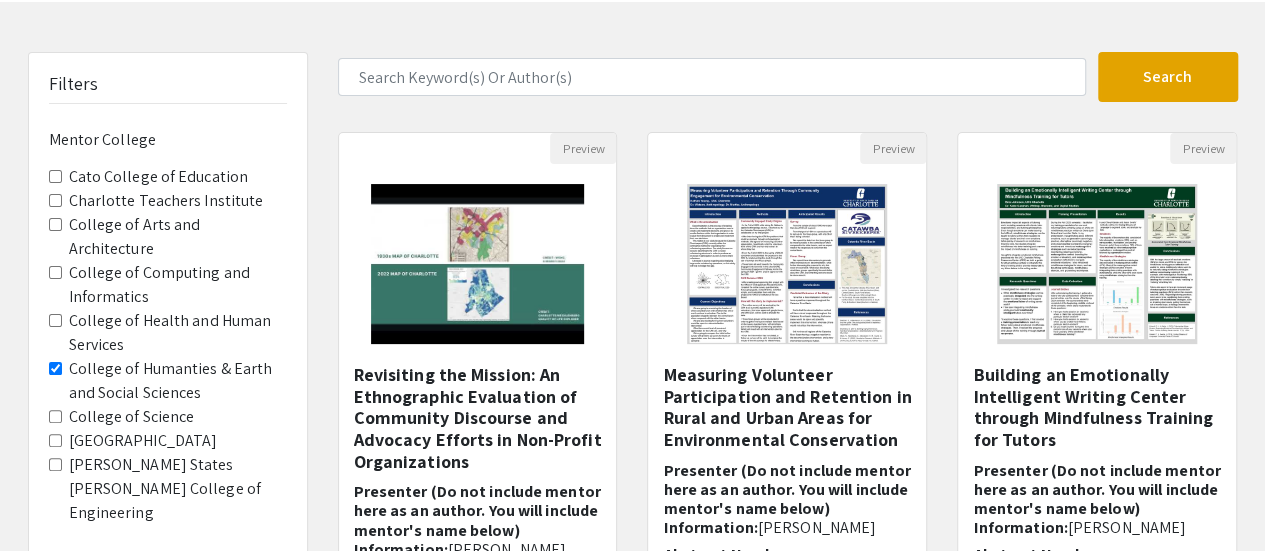 scroll, scrollTop: 89, scrollLeft: 0, axis: vertical 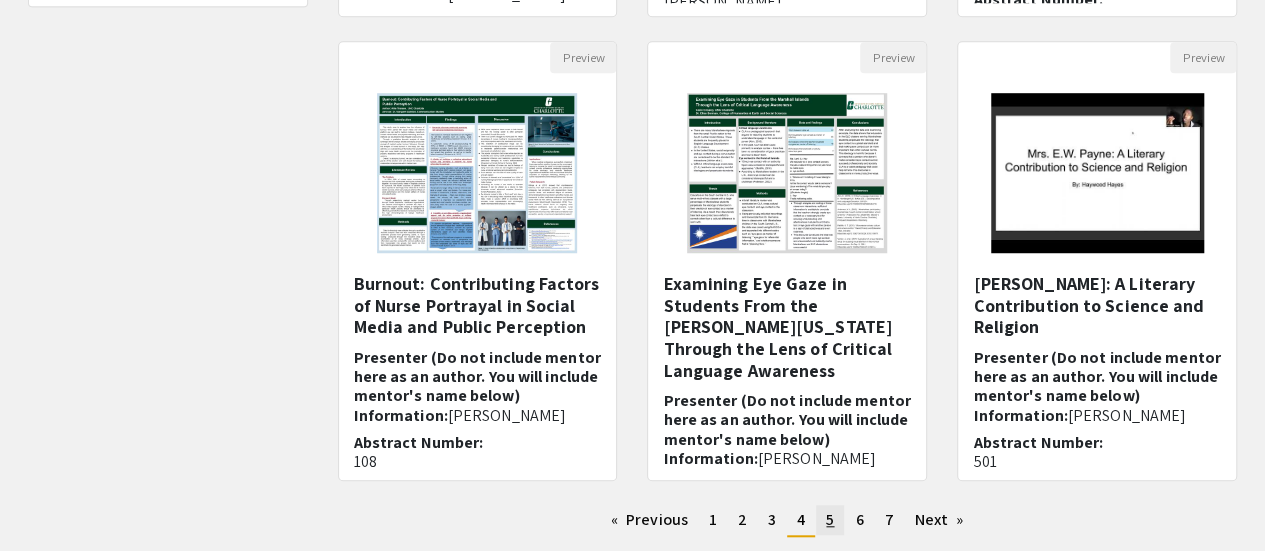 click on "5" 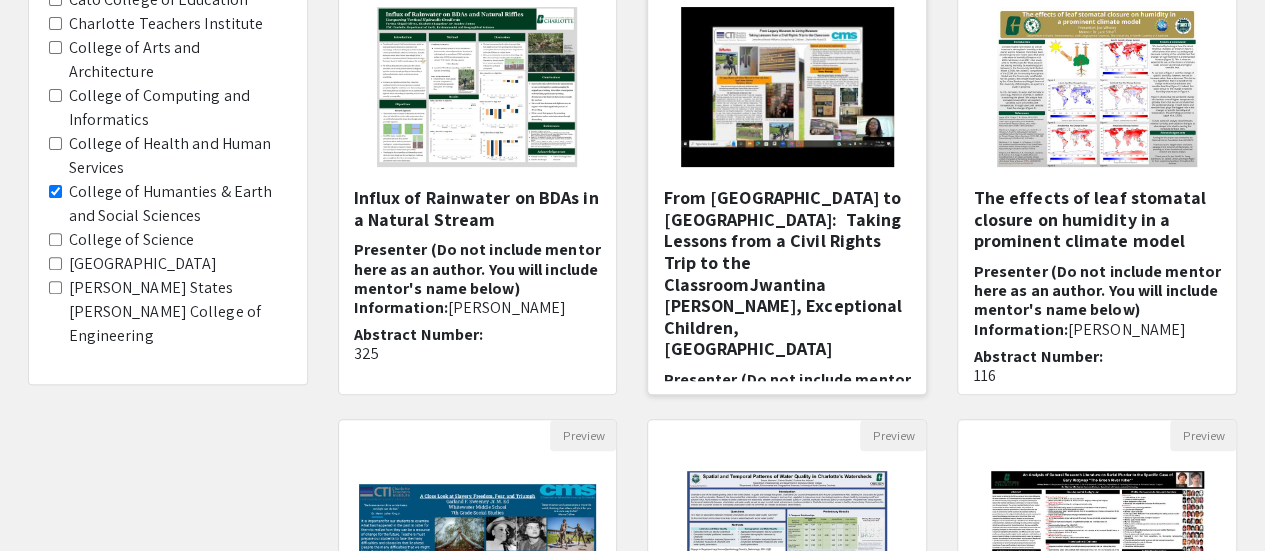 scroll, scrollTop: 267, scrollLeft: 0, axis: vertical 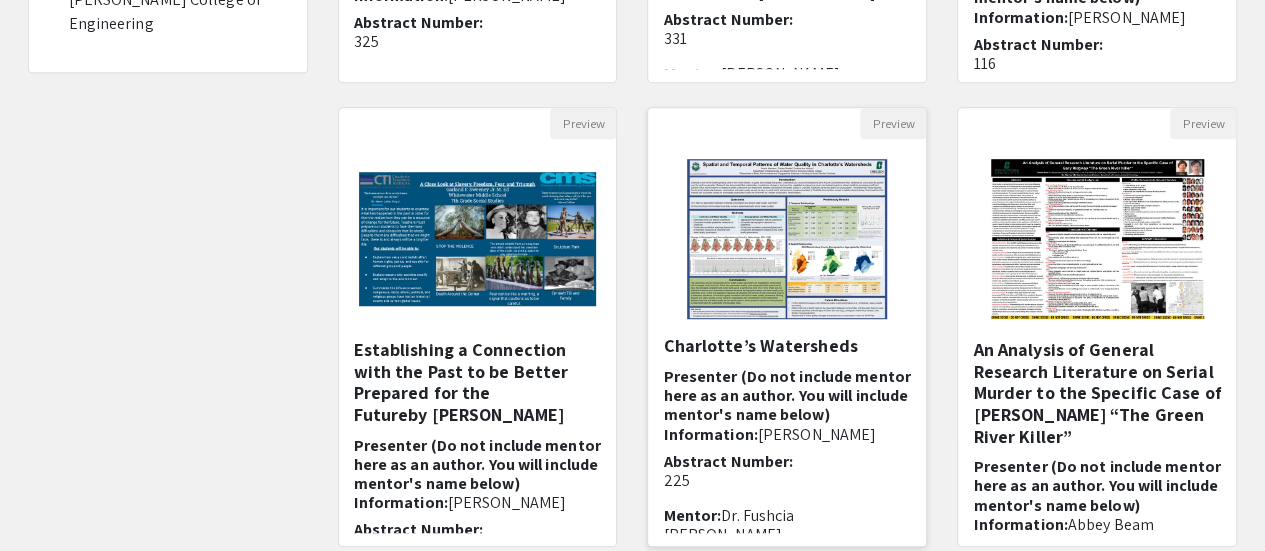 click on "Presenter (Do not include mentor here as an author. You will include mentor's name below) Information:  [PERSON_NAME]" 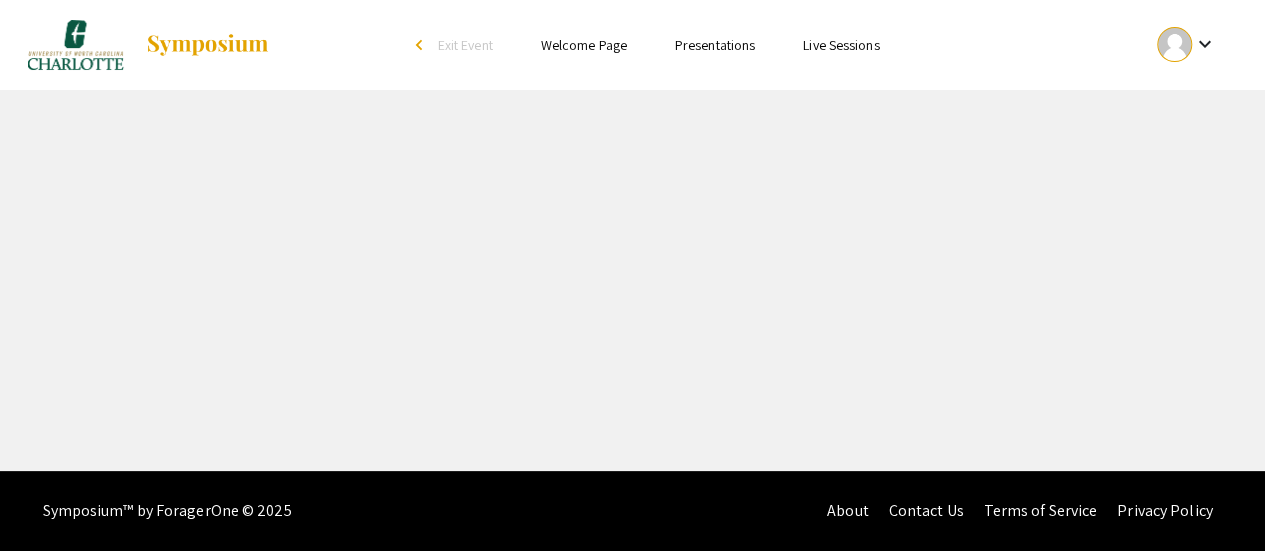select on "custom" 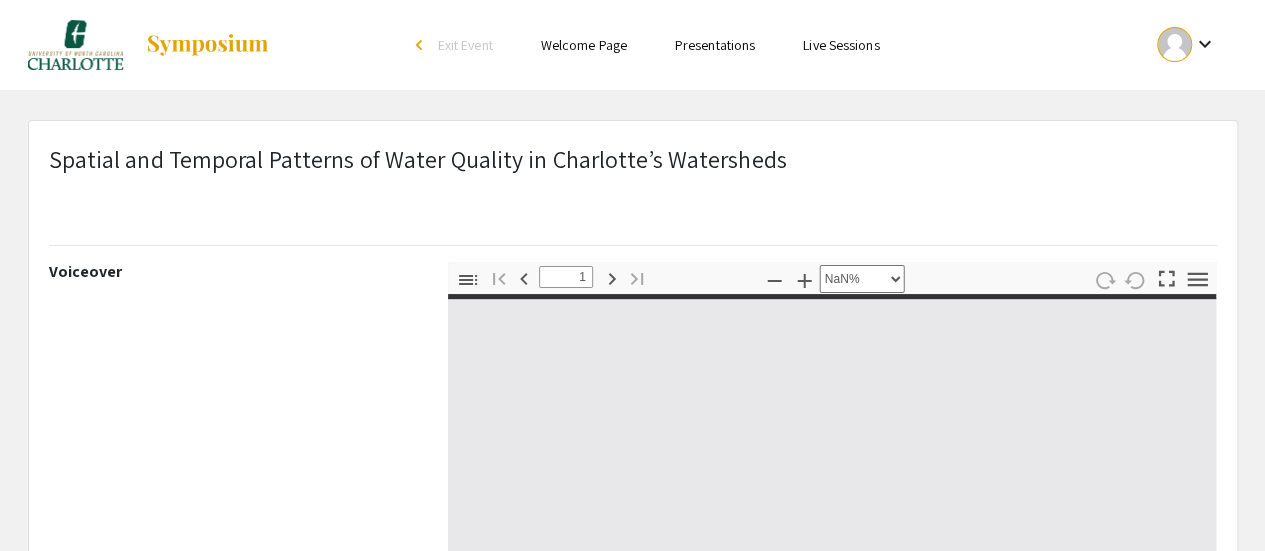 type on "0" 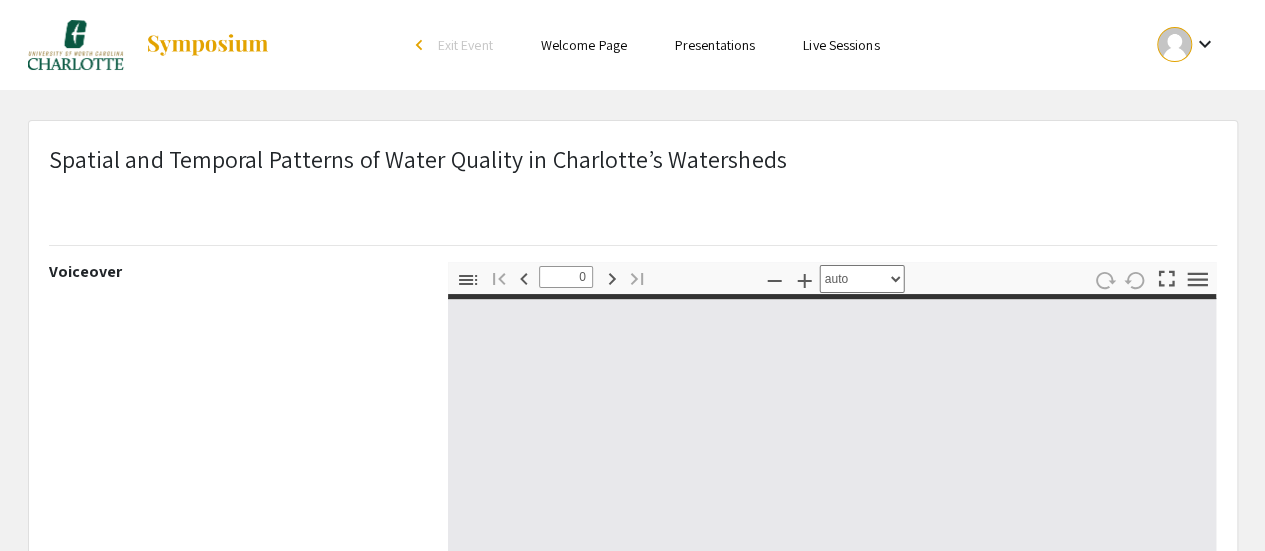 select on "custom" 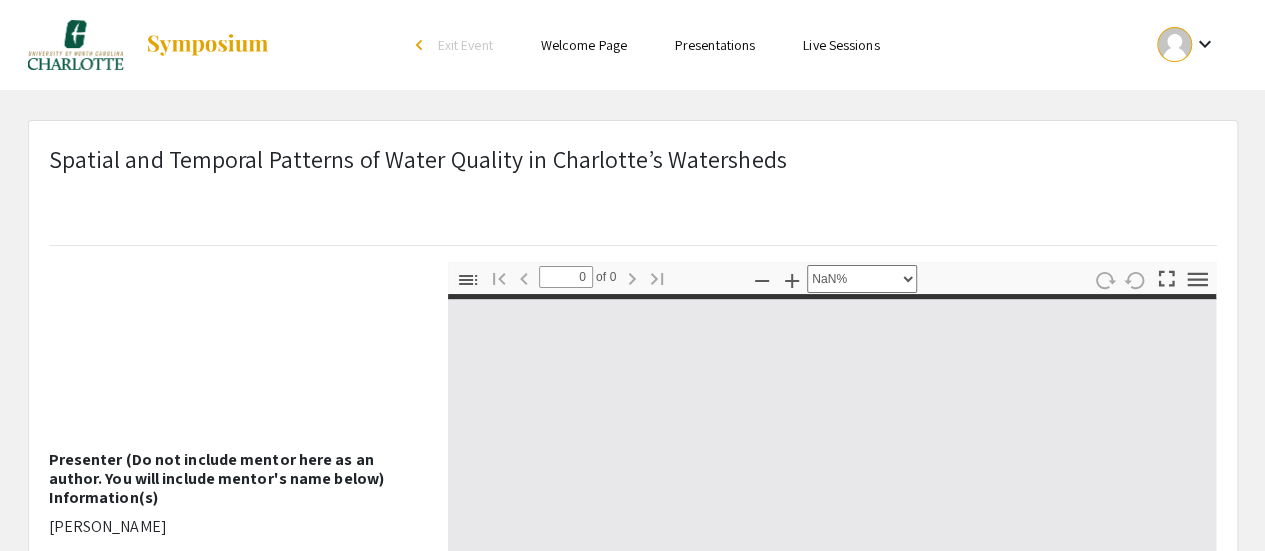 type on "1" 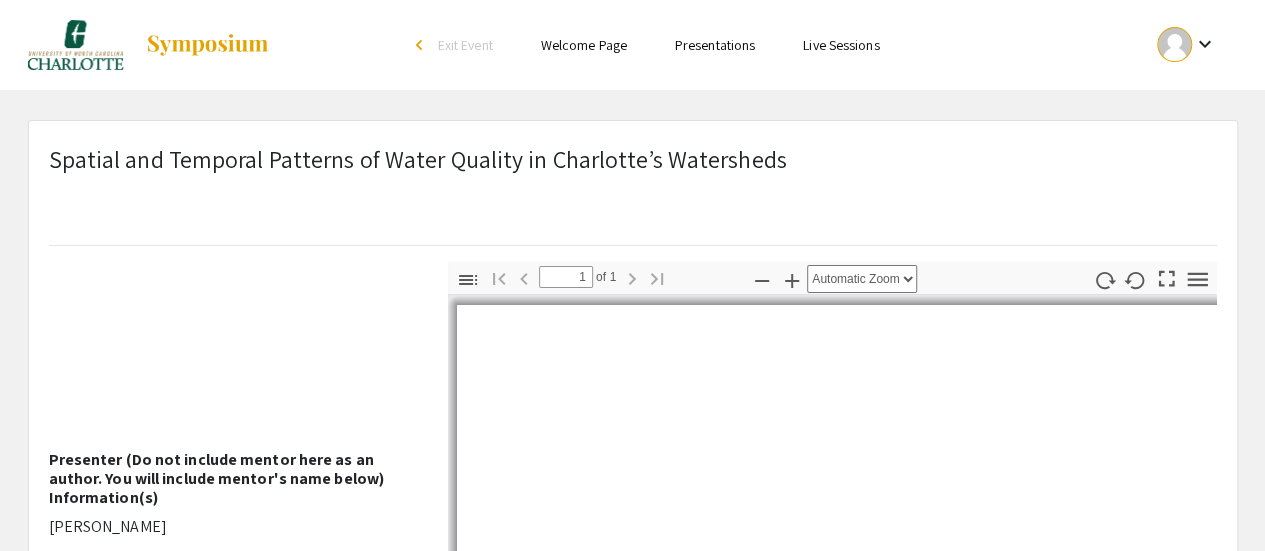 scroll, scrollTop: 102, scrollLeft: 0, axis: vertical 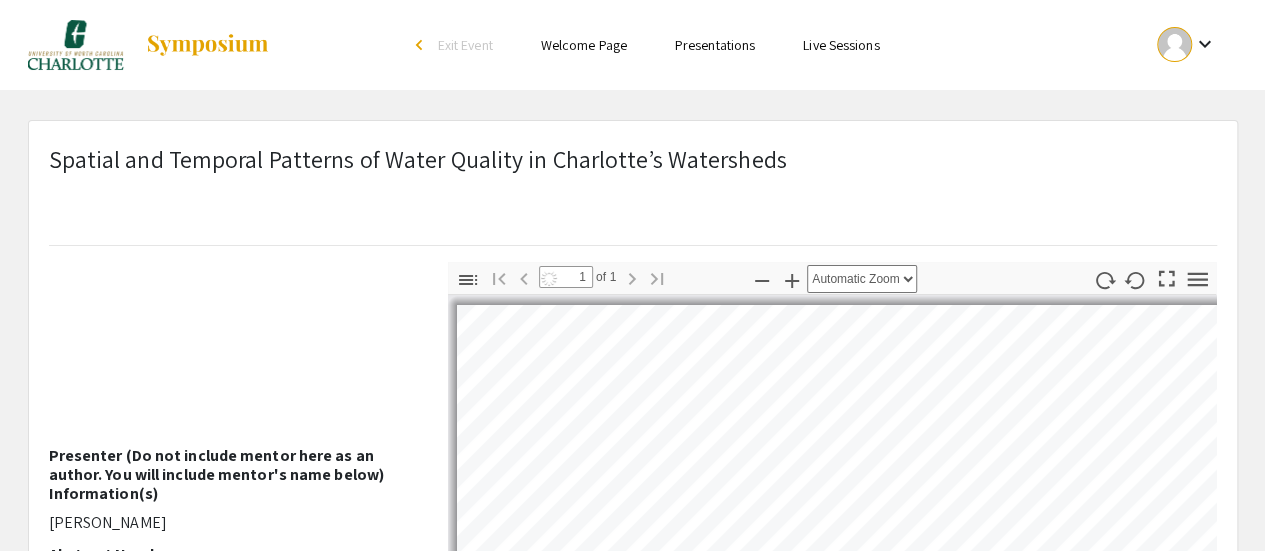 select on "auto" 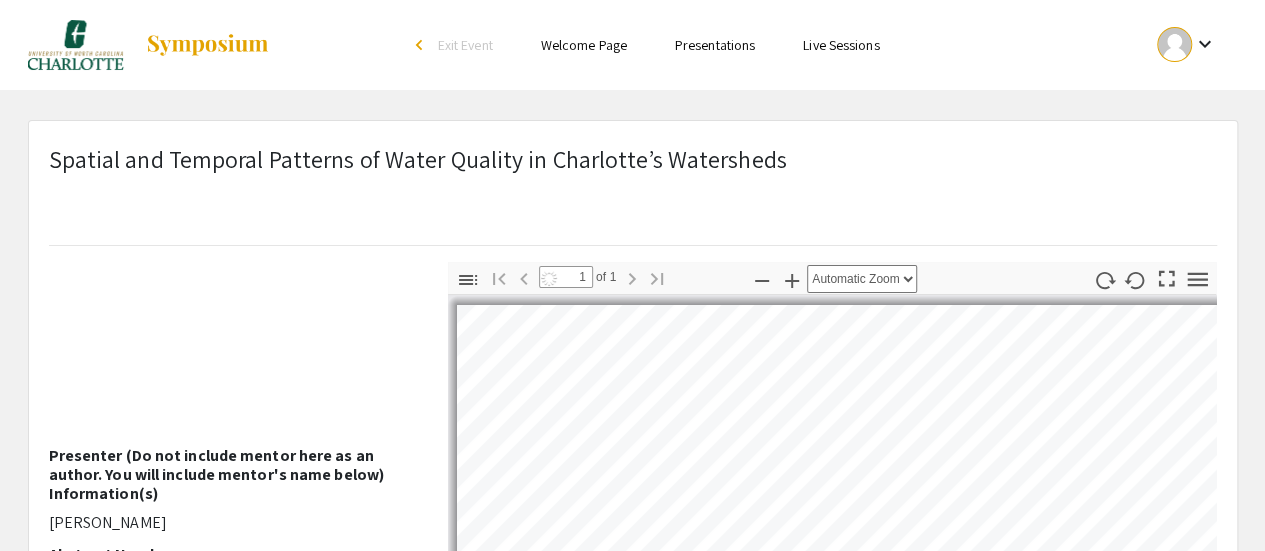 scroll, scrollTop: 0, scrollLeft: 0, axis: both 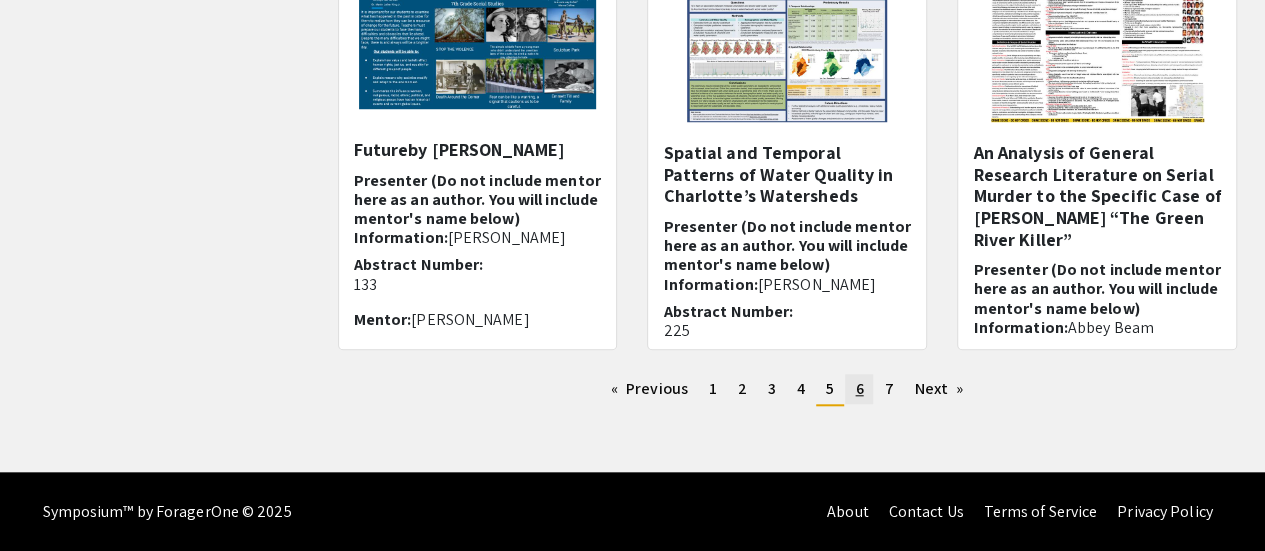 click on "6" 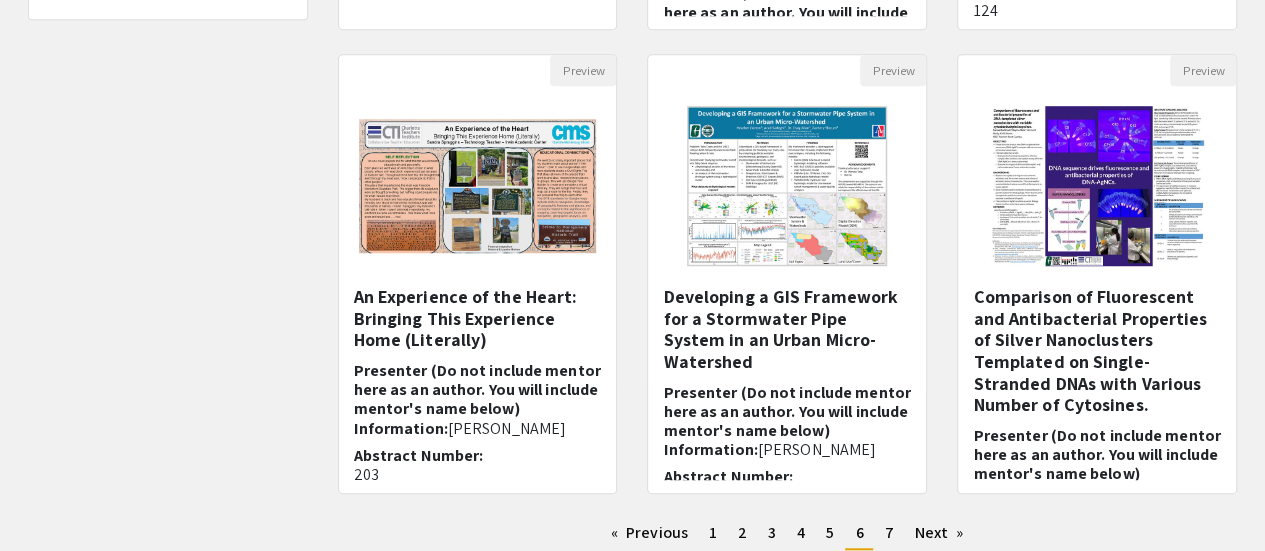 scroll, scrollTop: 631, scrollLeft: 0, axis: vertical 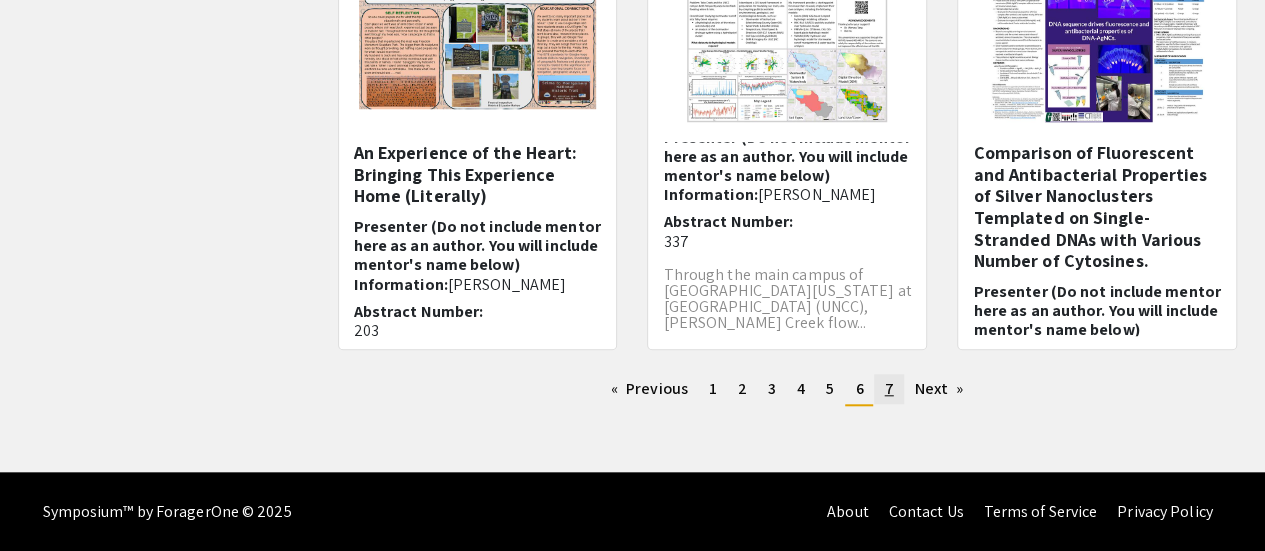 click on "7" 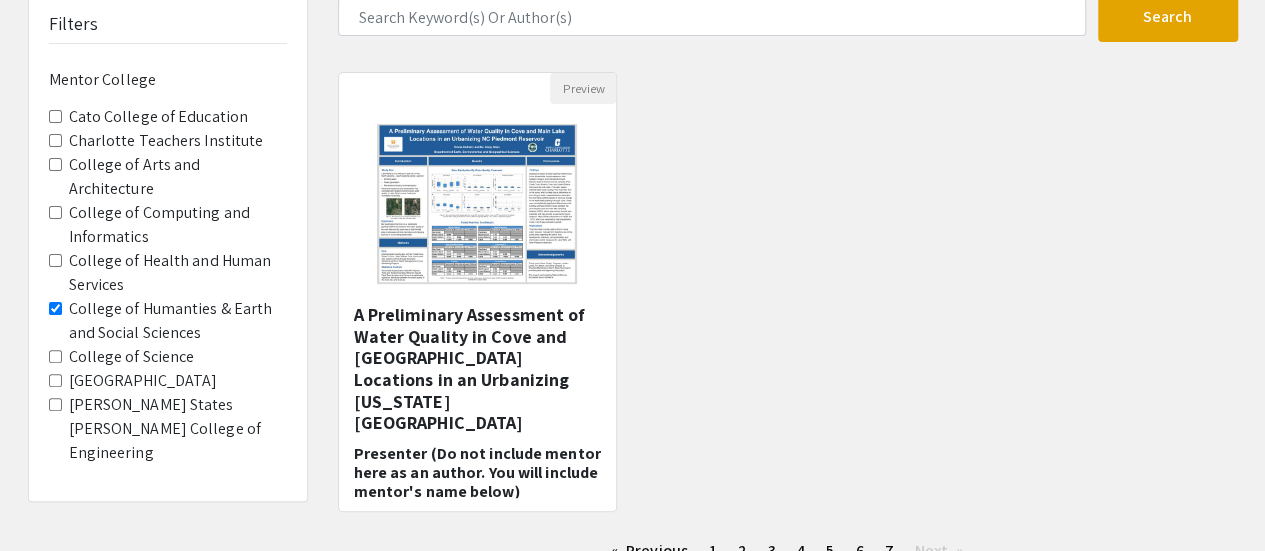scroll, scrollTop: 150, scrollLeft: 0, axis: vertical 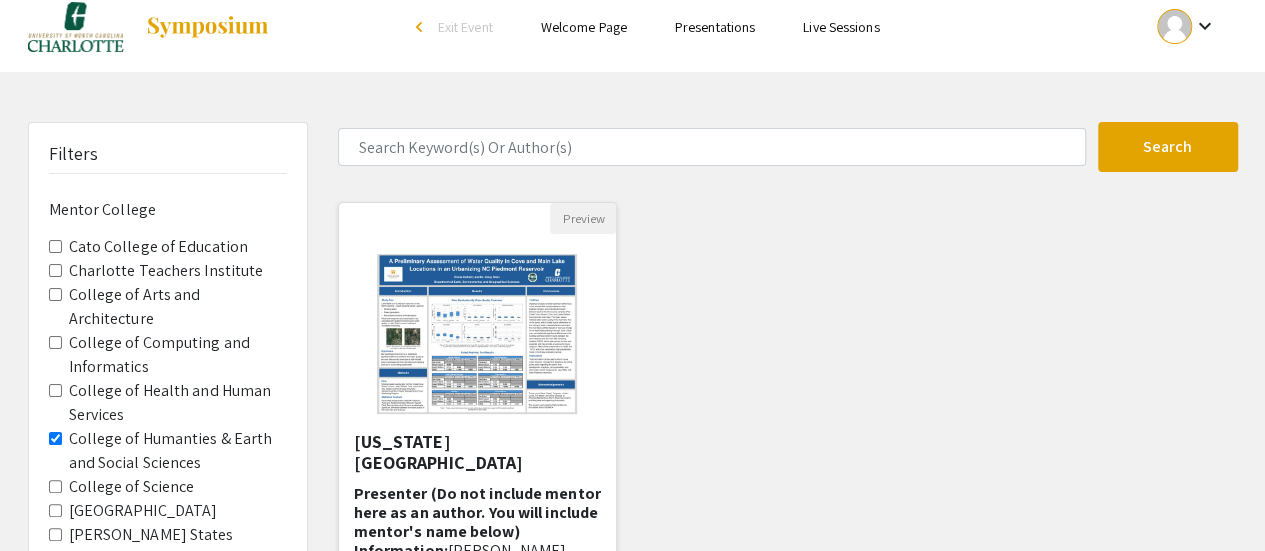 click on "Presenter (Do not include mentor here as an author. You will include mentor's name below) Information:  [PERSON_NAME]" 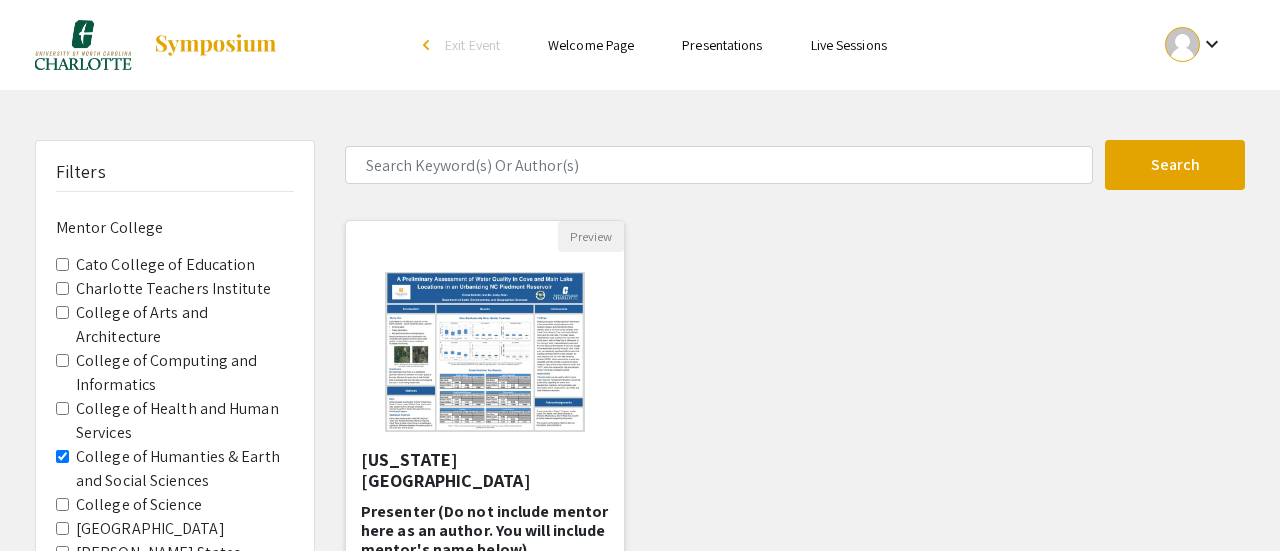 select on "custom" 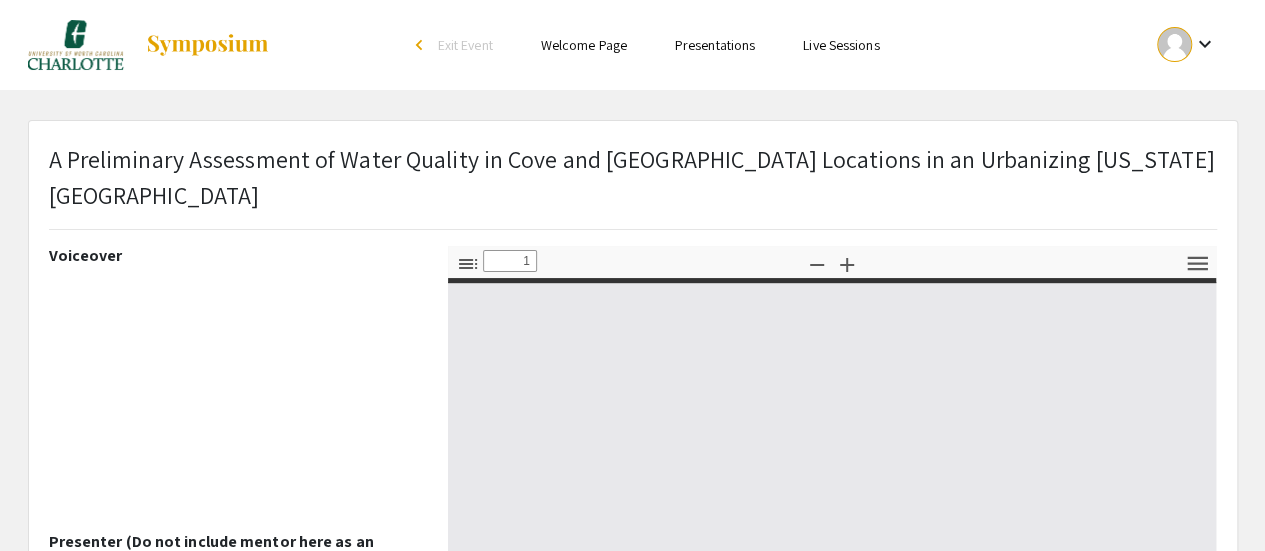 type on "0" 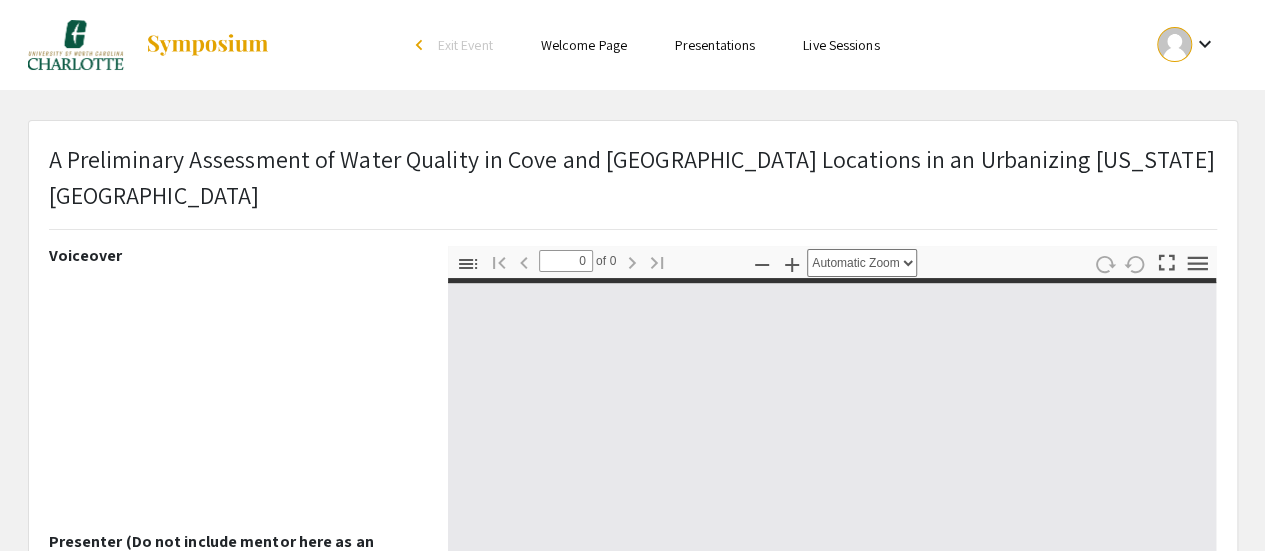 select on "custom" 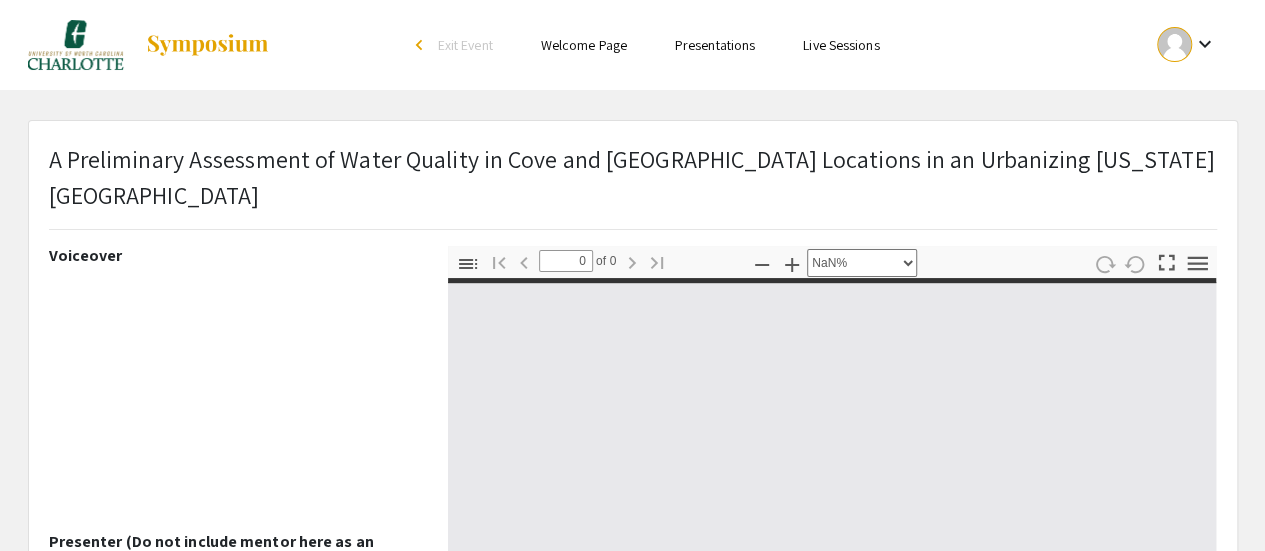 type on "1" 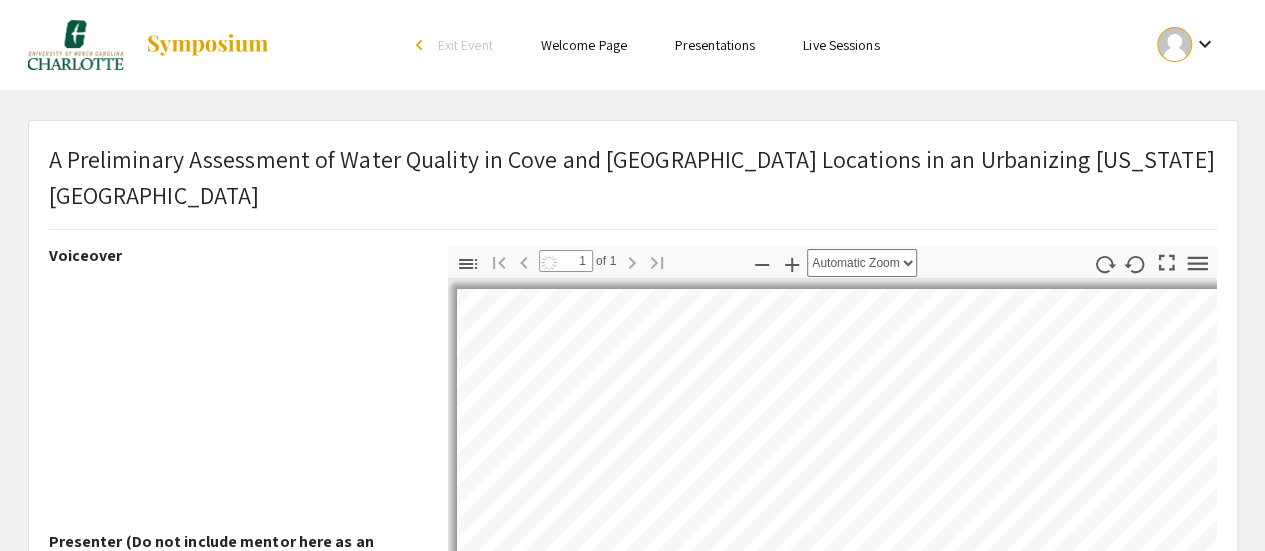 select on "auto" 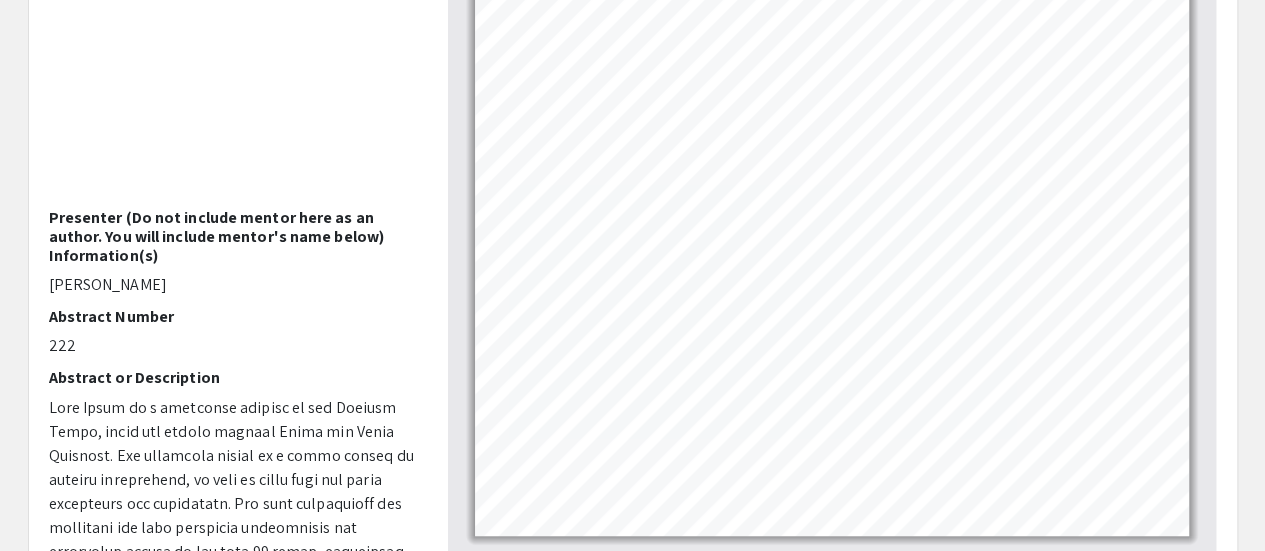 scroll, scrollTop: 331, scrollLeft: 0, axis: vertical 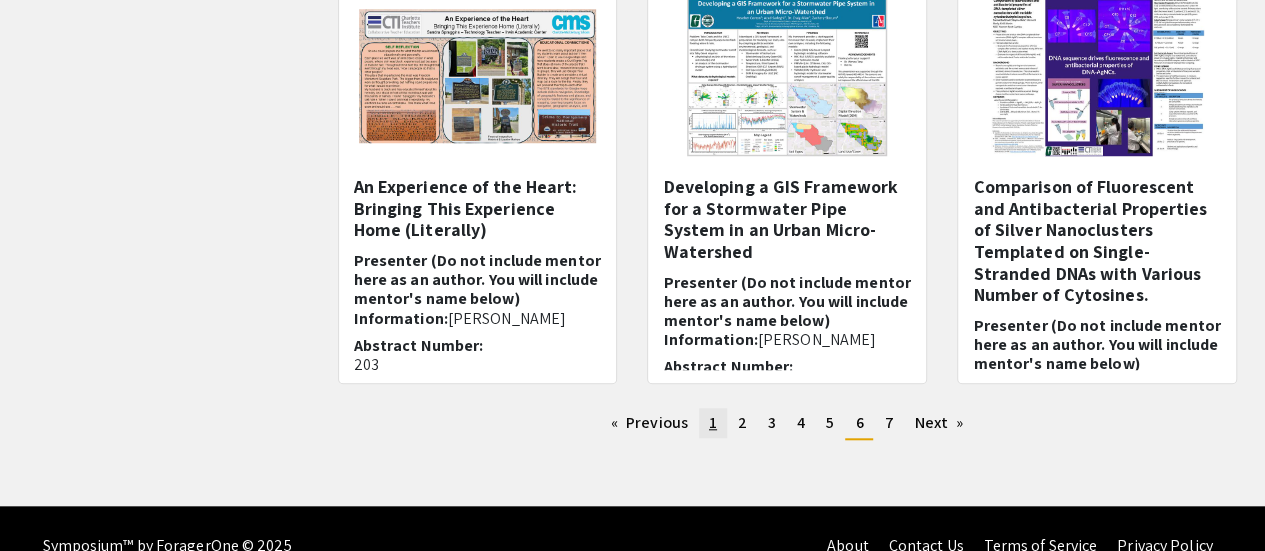 click on "1" 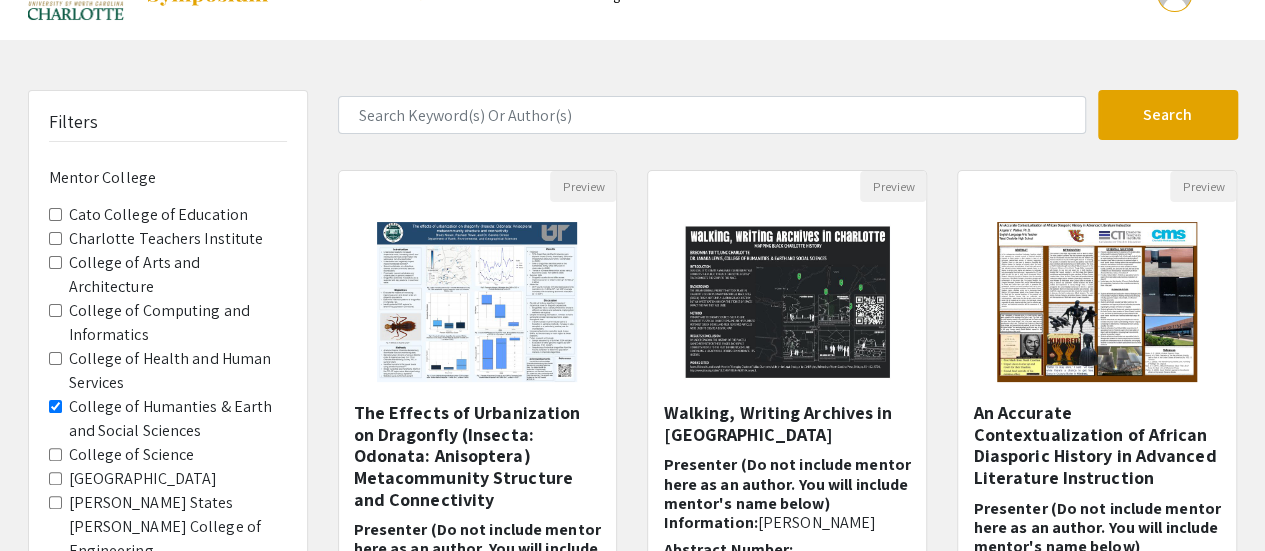 scroll, scrollTop: 55, scrollLeft: 0, axis: vertical 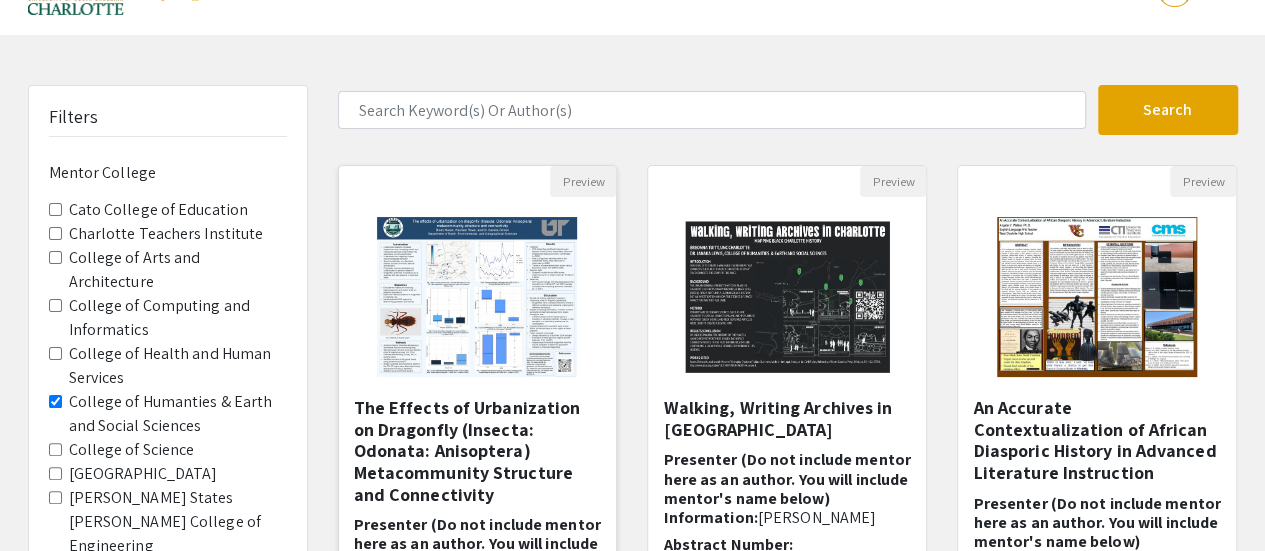 click on "Presenter (Do not include mentor here as an author. You will include mentor's name below) Information:  [PERSON_NAME]" 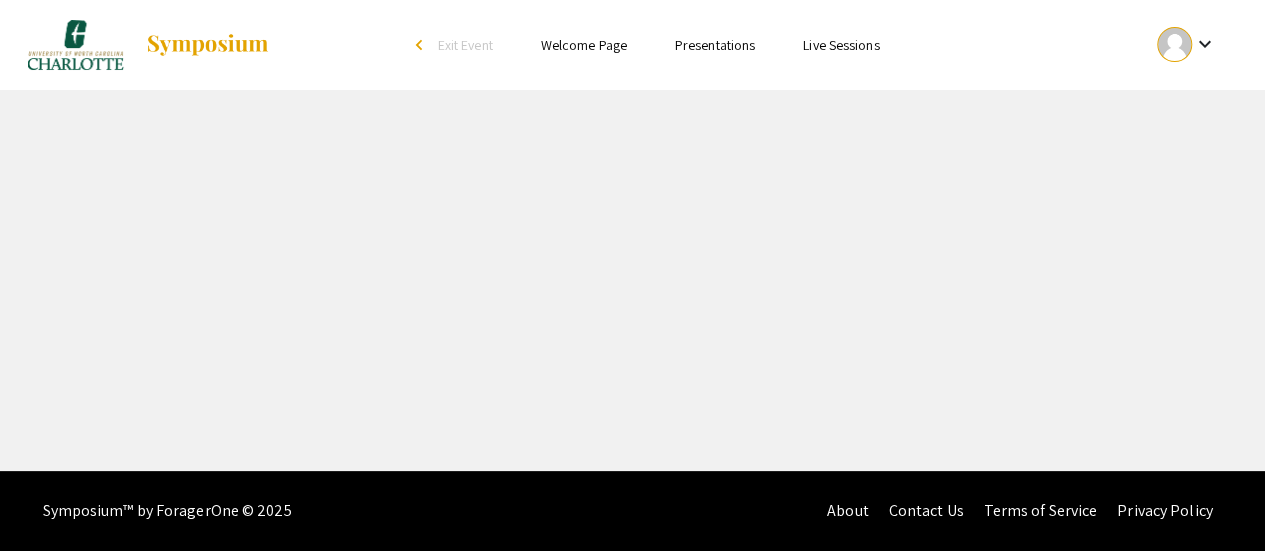 scroll, scrollTop: 0, scrollLeft: 0, axis: both 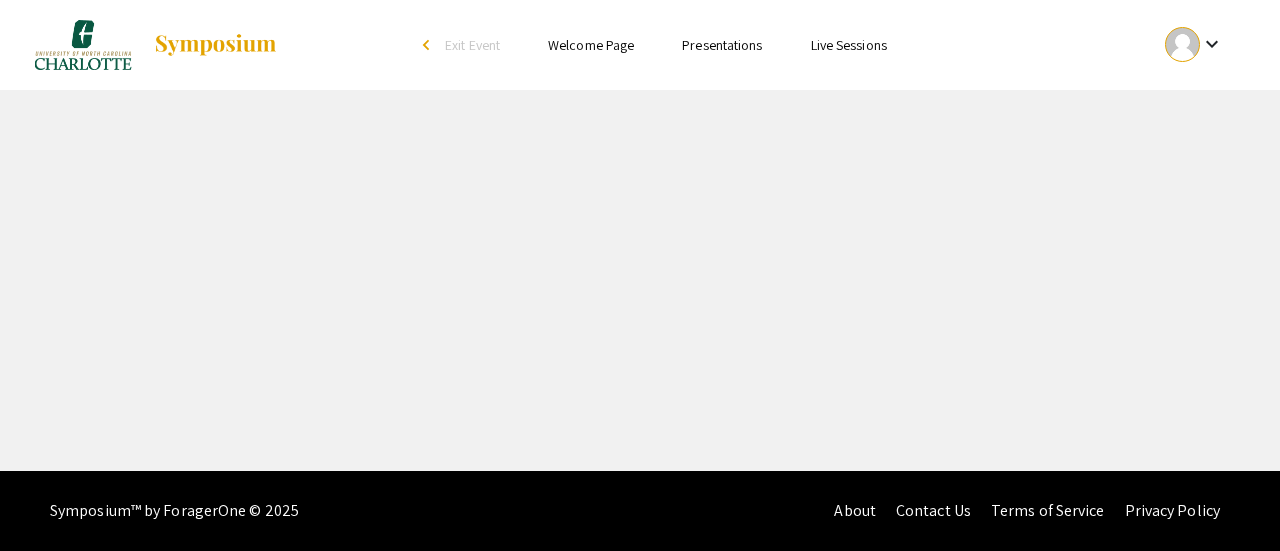 select on "custom" 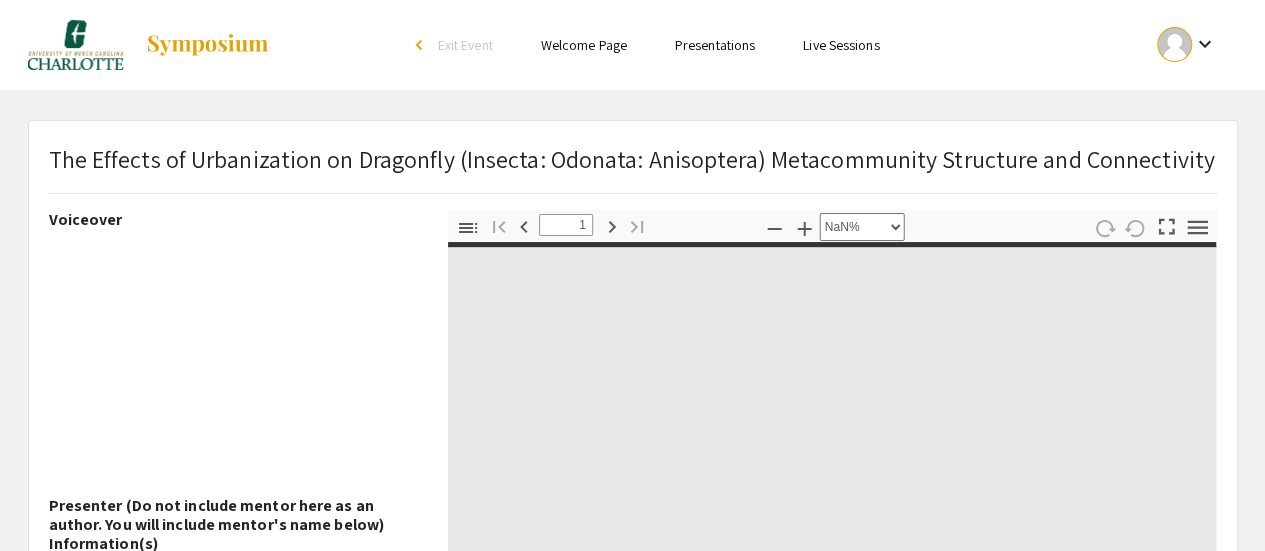 type on "0" 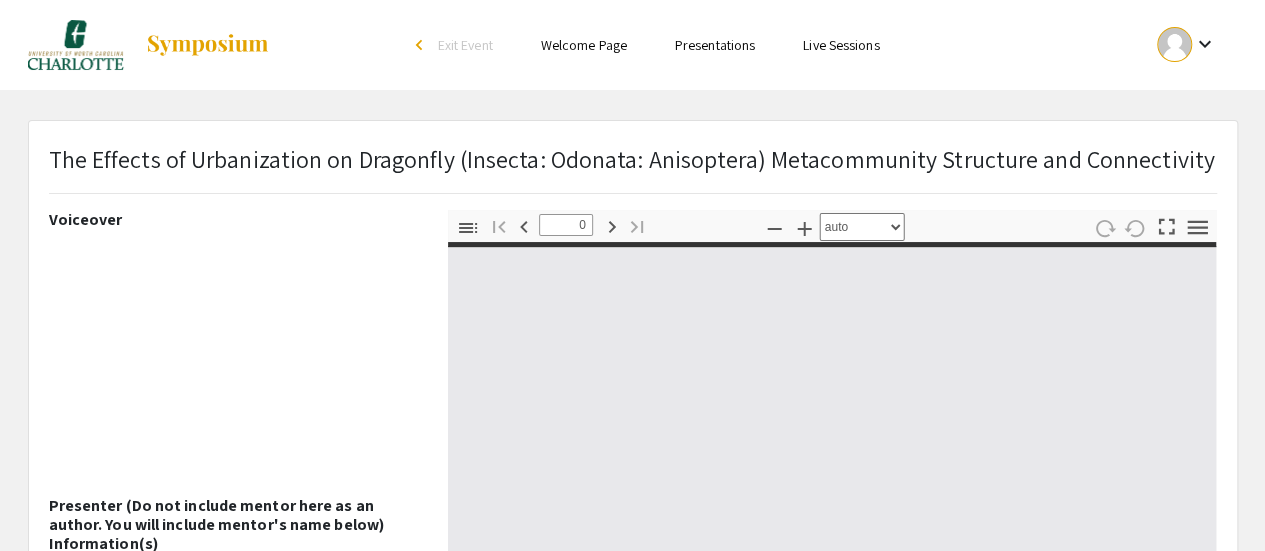 select on "custom" 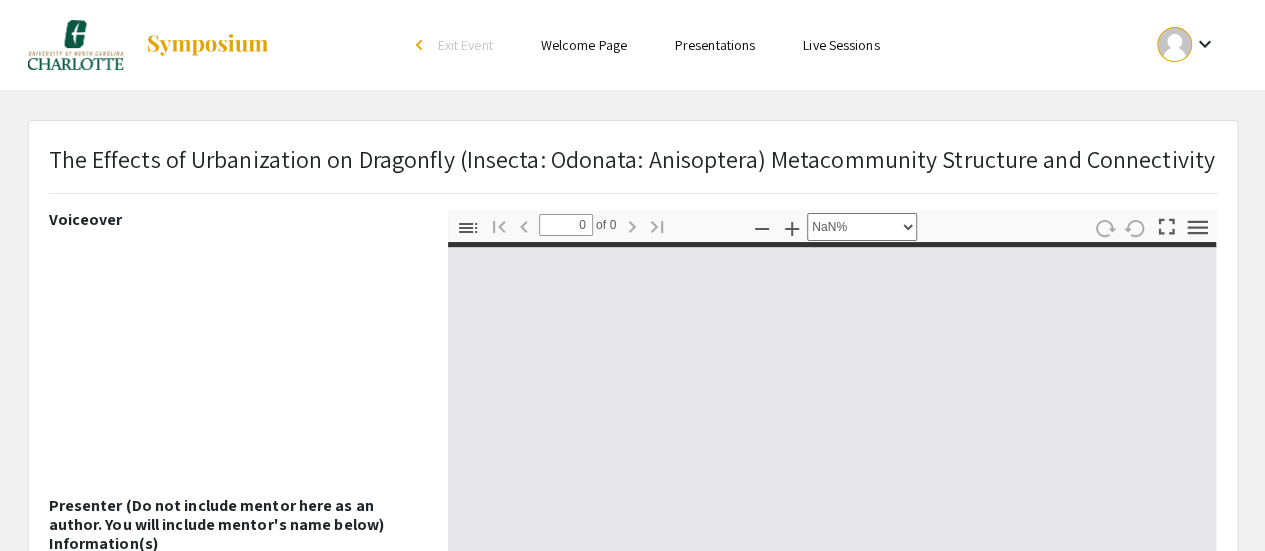 type on "1" 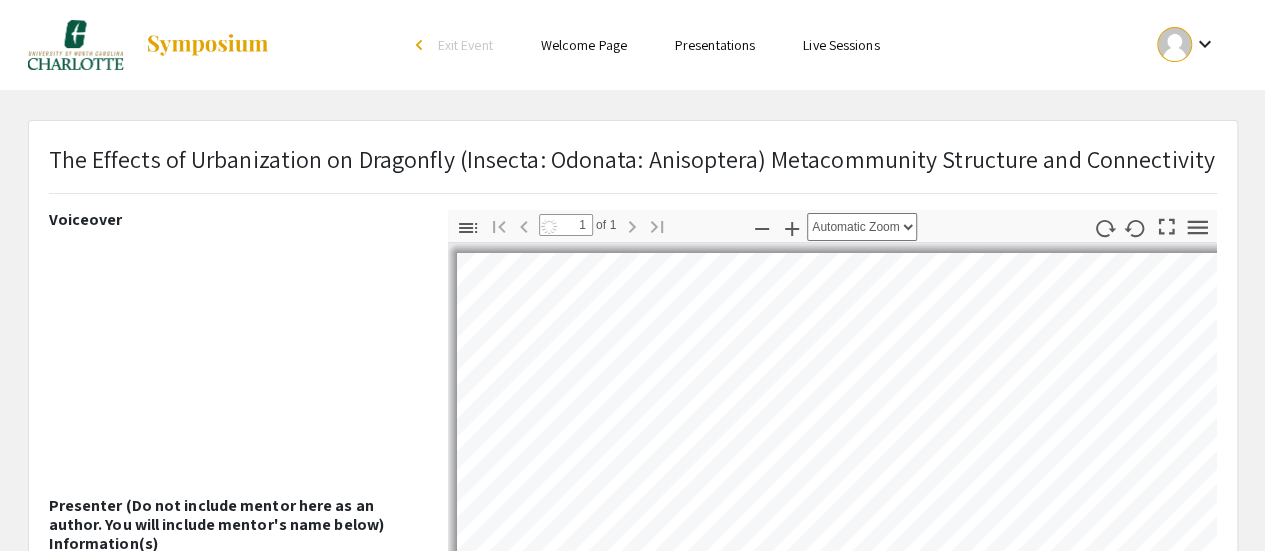 select on "auto" 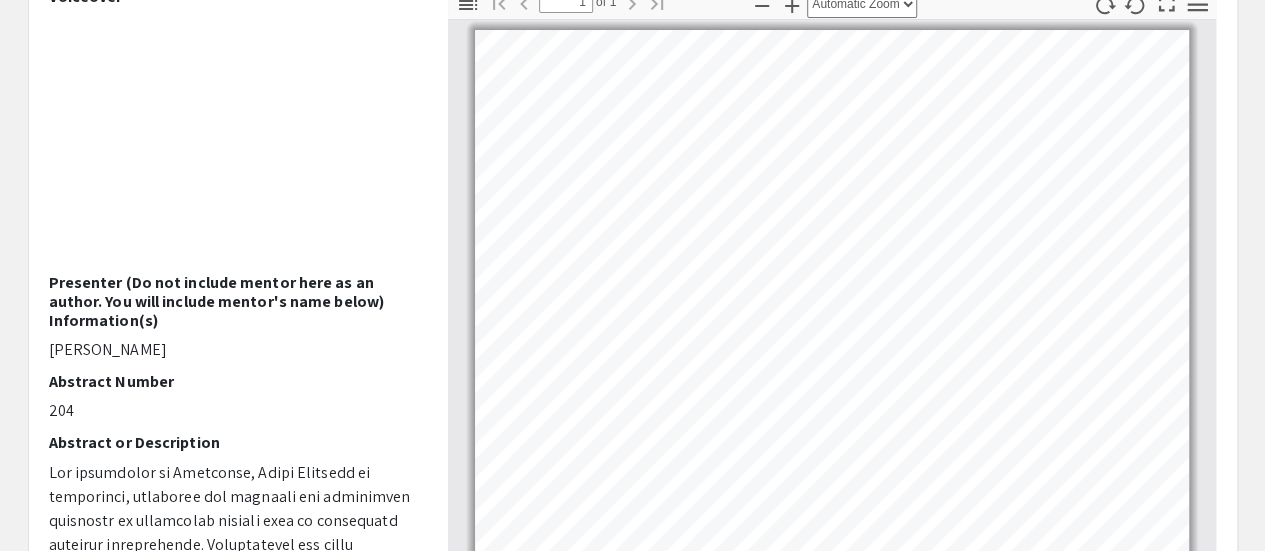 scroll, scrollTop: 199, scrollLeft: 0, axis: vertical 